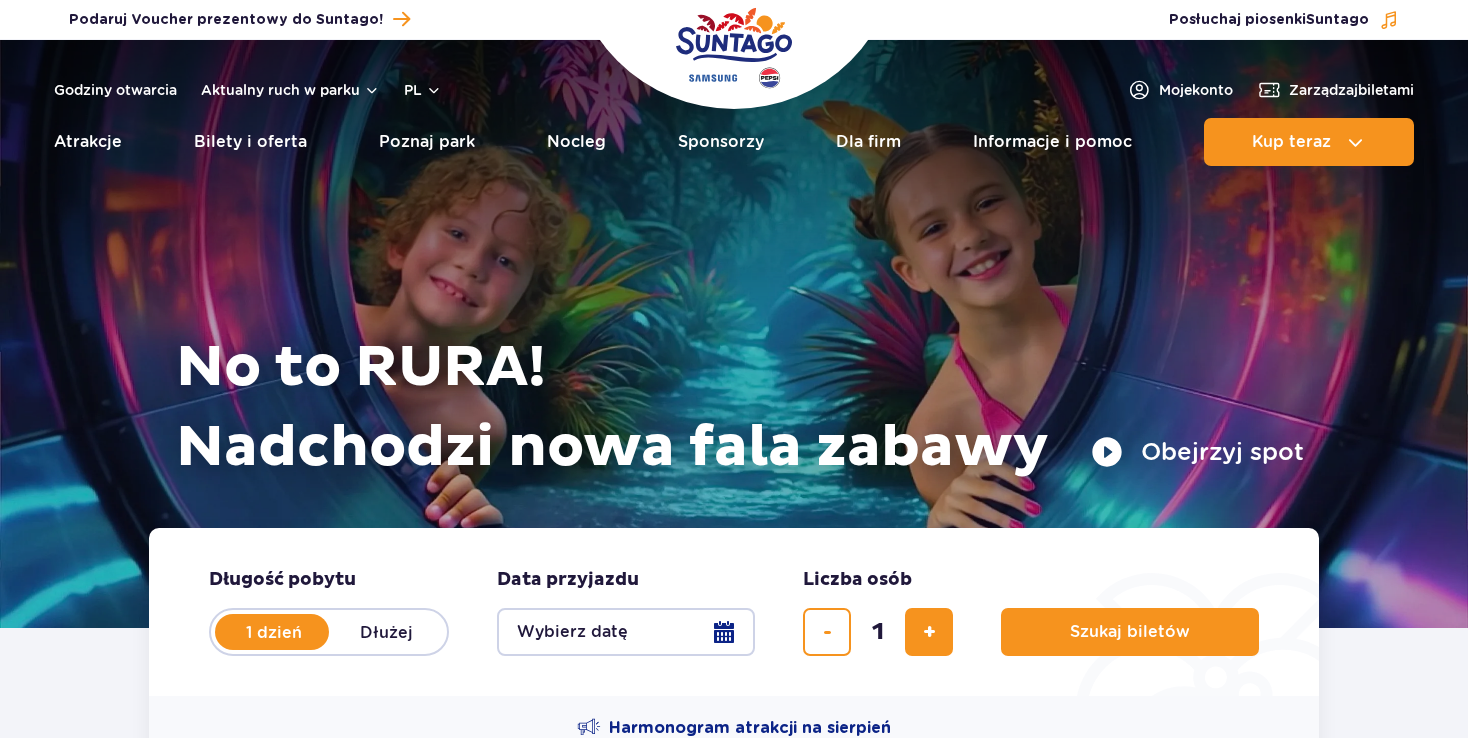 scroll, scrollTop: 0, scrollLeft: 0, axis: both 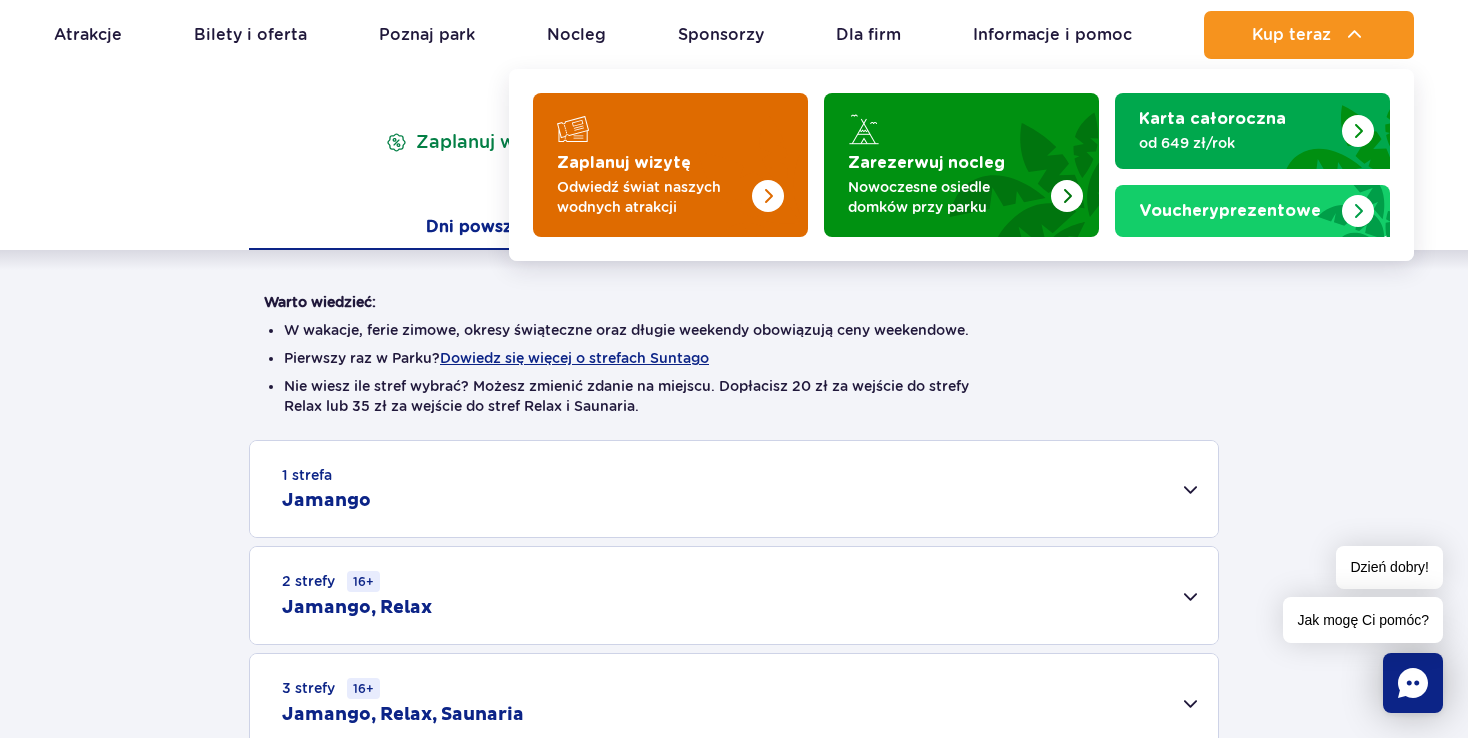 click on "Odwiedź świat naszych wodnych atrakcji" at bounding box center (654, 197) 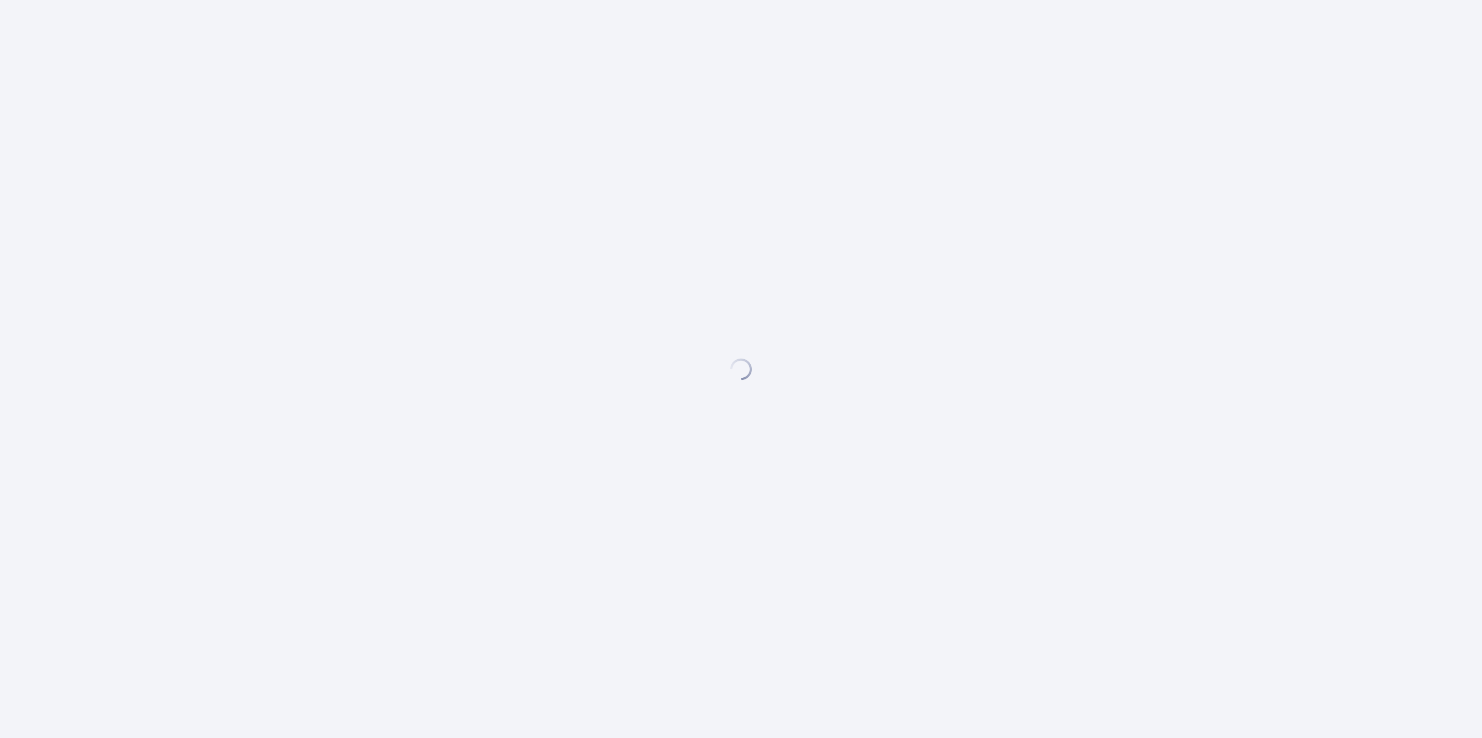 scroll, scrollTop: 0, scrollLeft: 0, axis: both 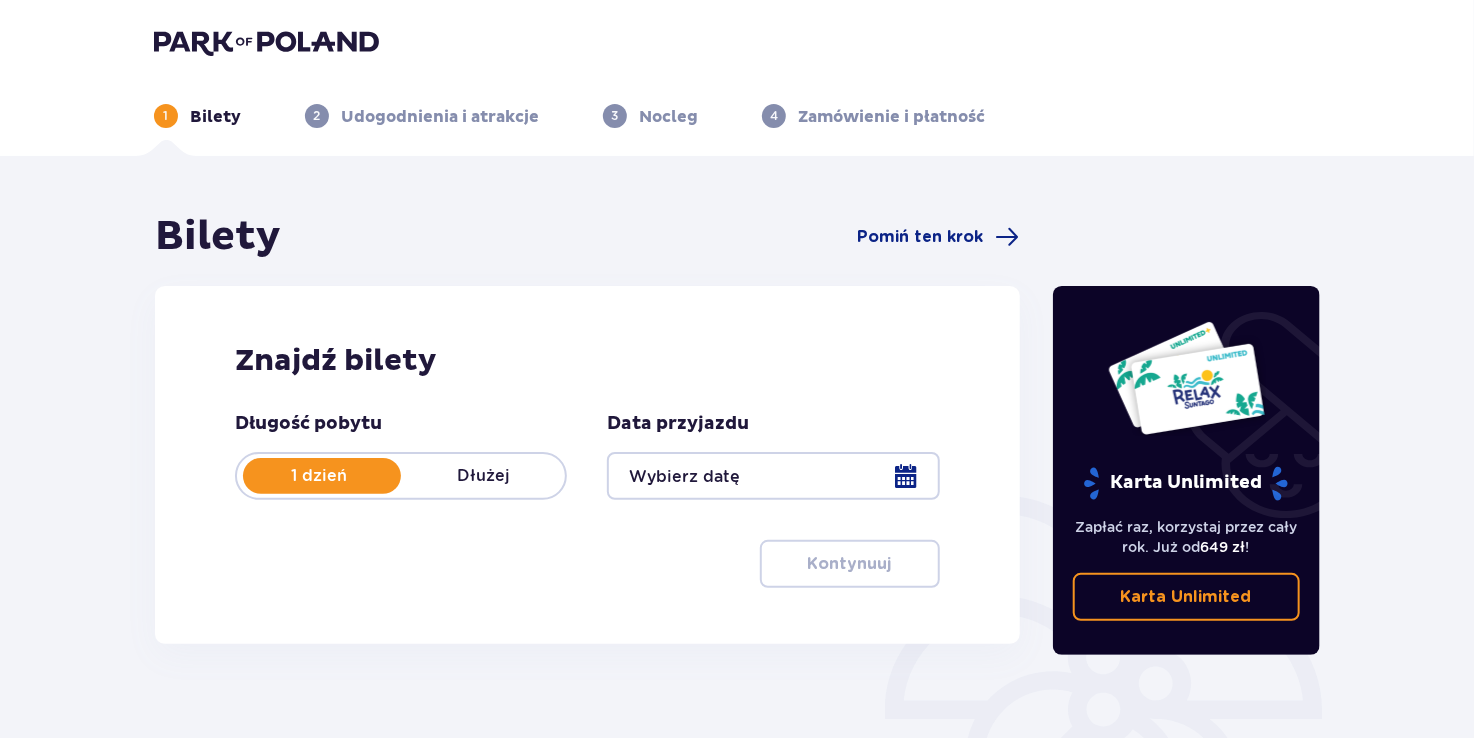 click at bounding box center (773, 476) 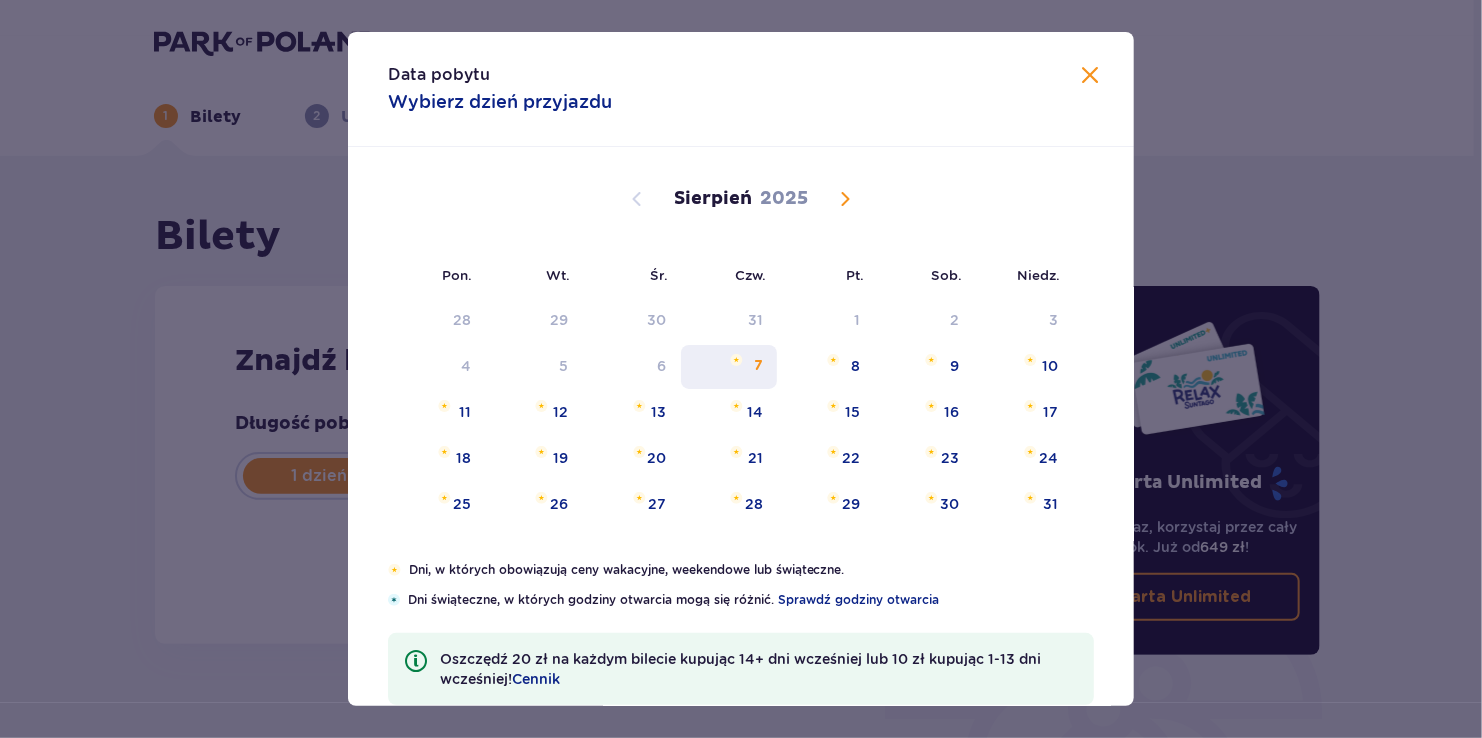 click on "7" at bounding box center (729, 367) 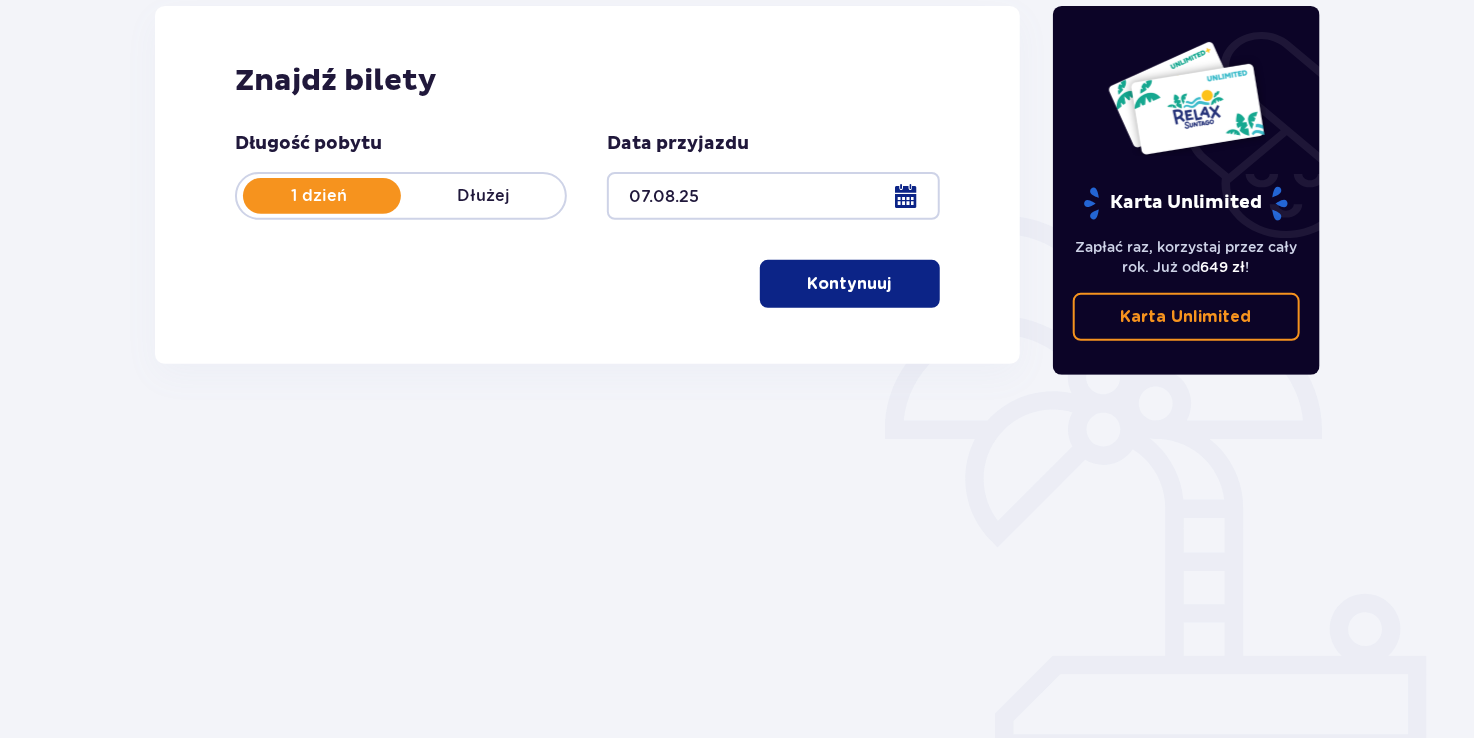scroll, scrollTop: 280, scrollLeft: 0, axis: vertical 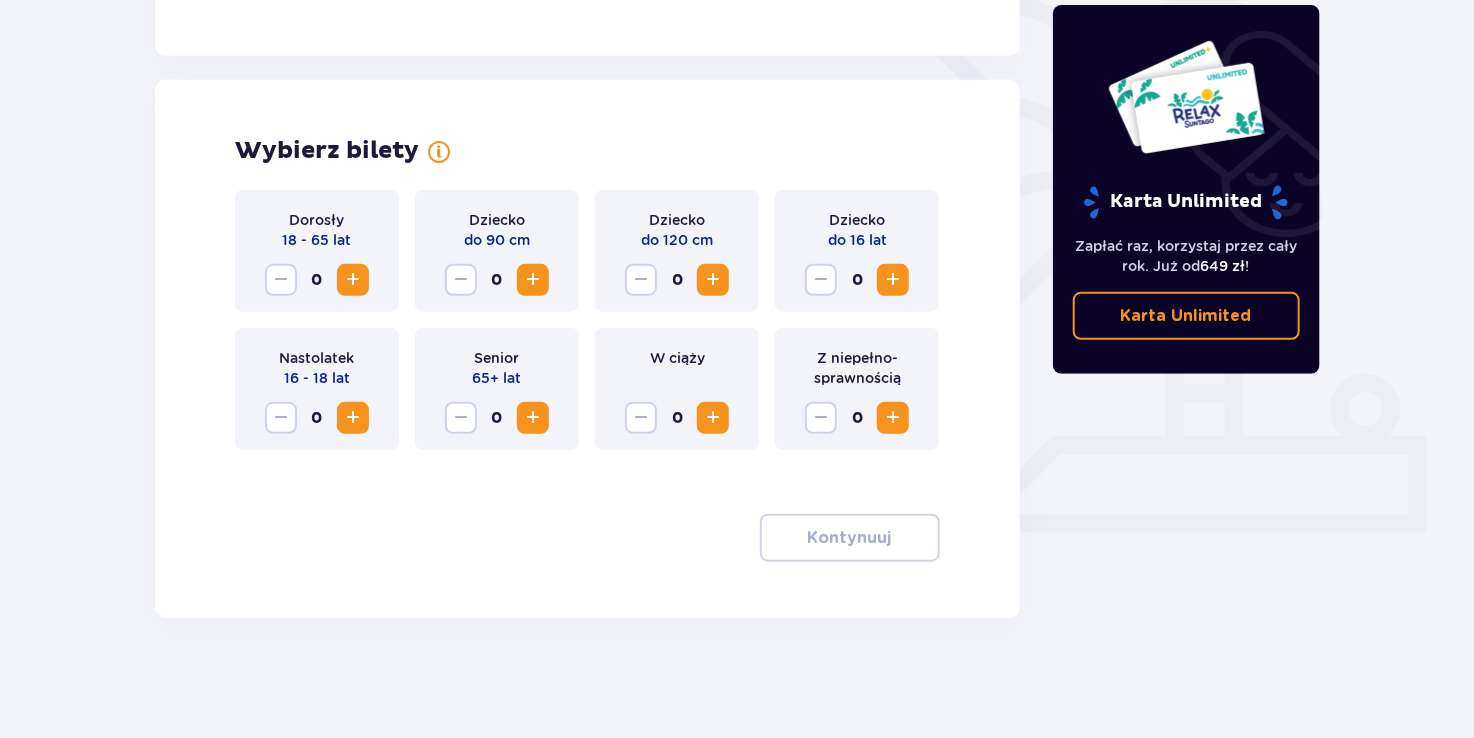 click at bounding box center (353, 280) 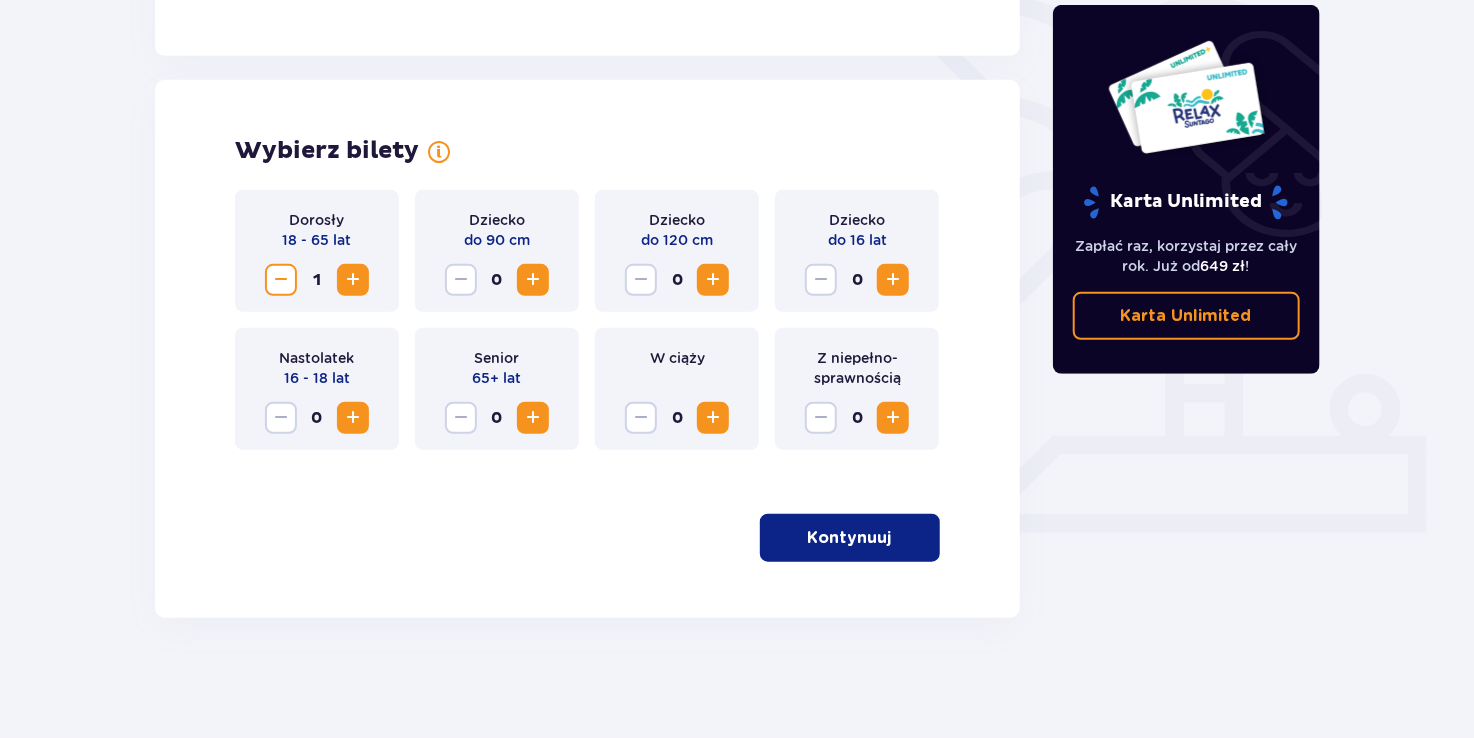 click on "Kontynuuj" at bounding box center [850, 538] 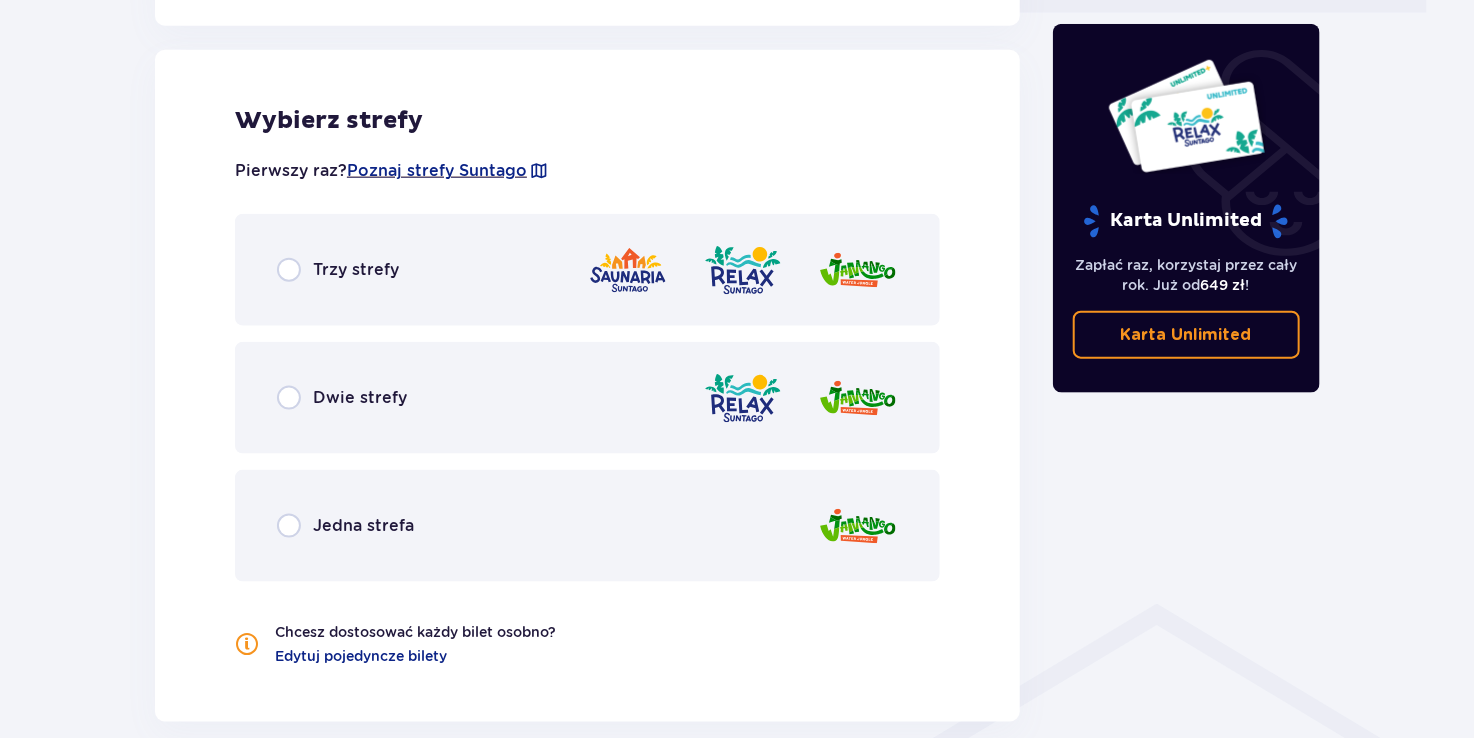 scroll, scrollTop: 1021, scrollLeft: 0, axis: vertical 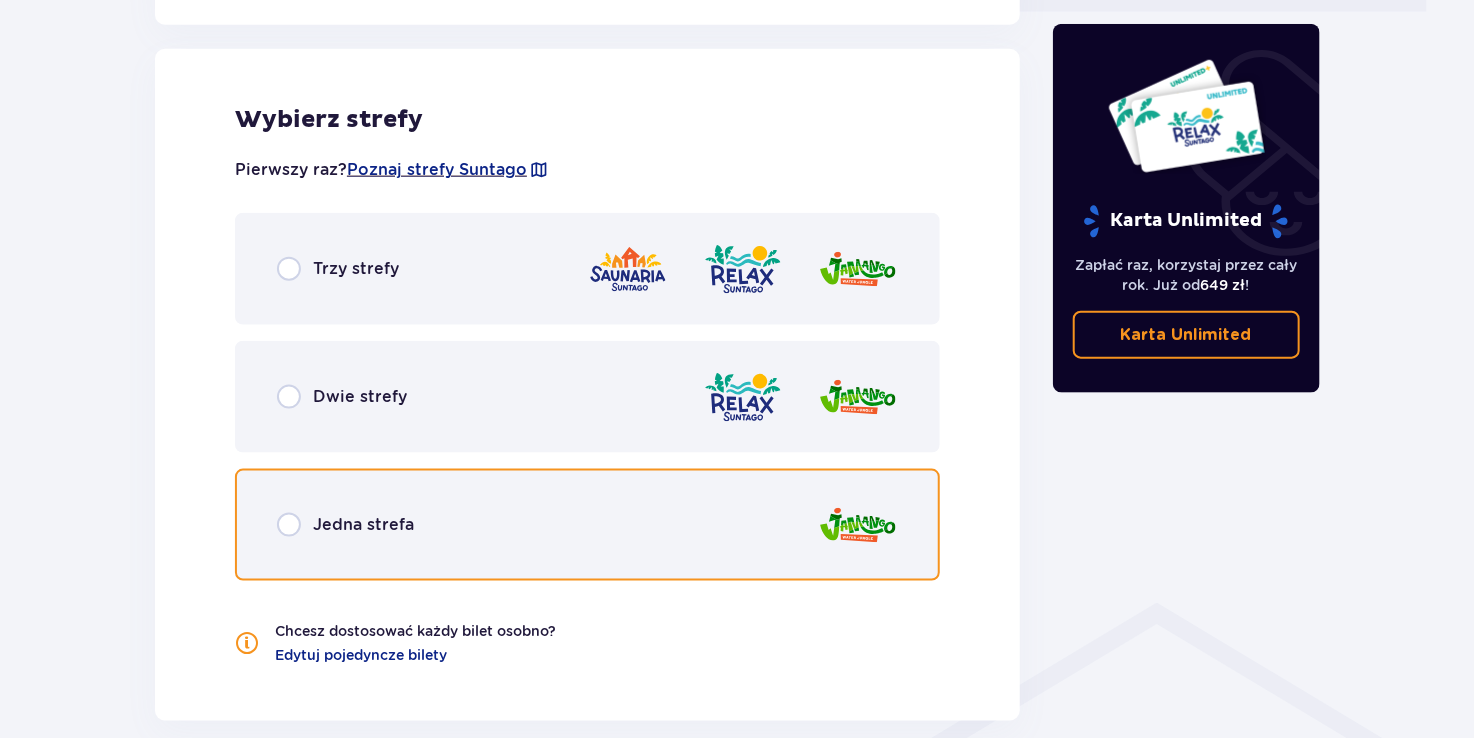 click at bounding box center [289, 525] 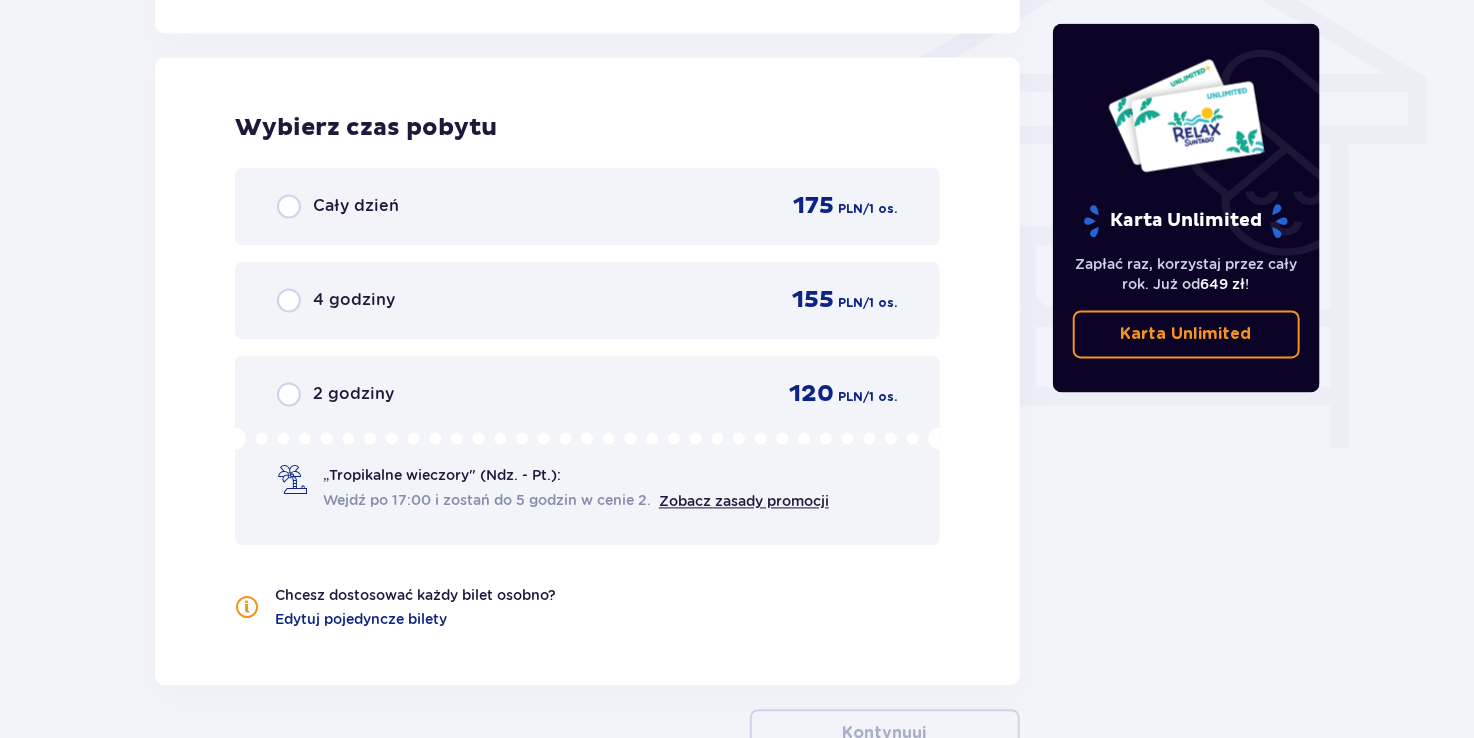 scroll, scrollTop: 1717, scrollLeft: 0, axis: vertical 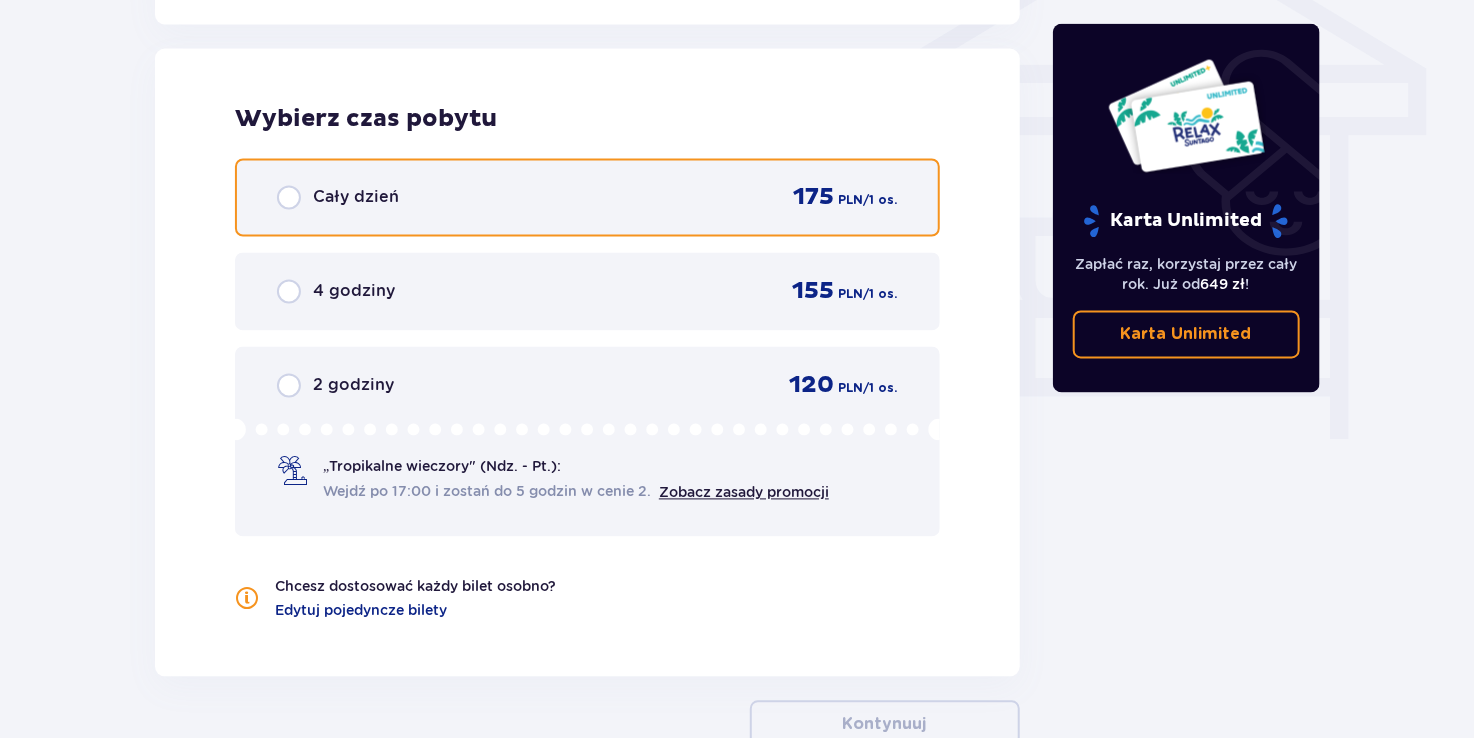 click at bounding box center (289, 198) 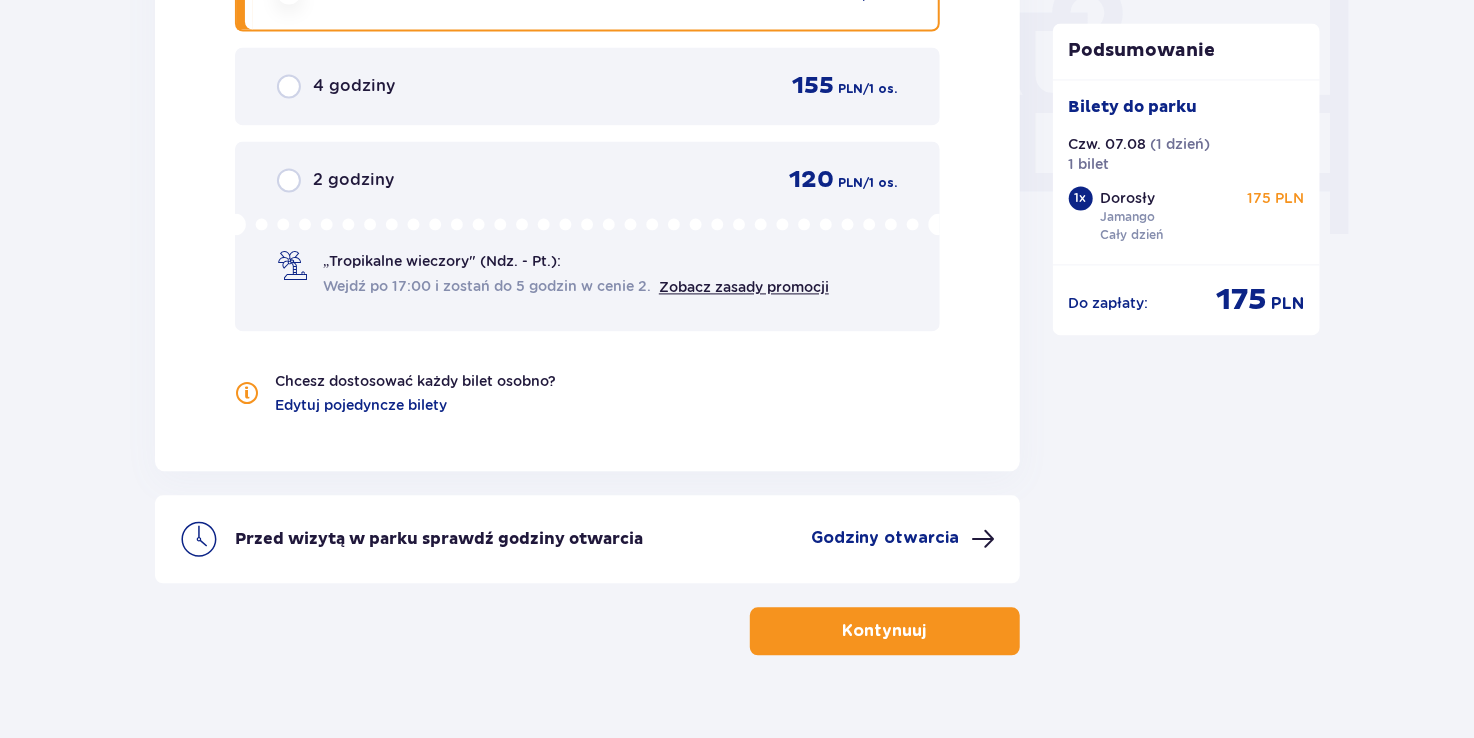 scroll, scrollTop: 1957, scrollLeft: 0, axis: vertical 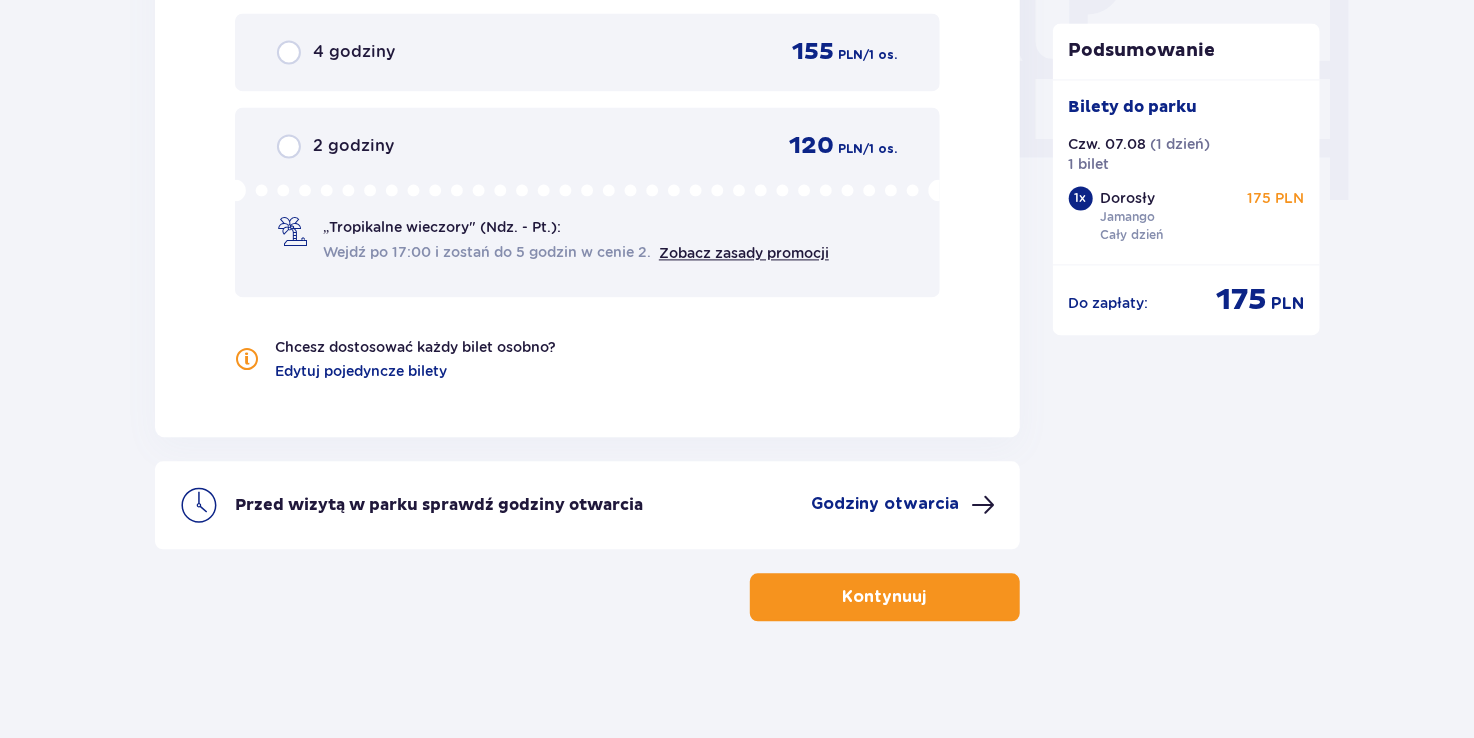 click on "Kontynuuj" at bounding box center [885, 597] 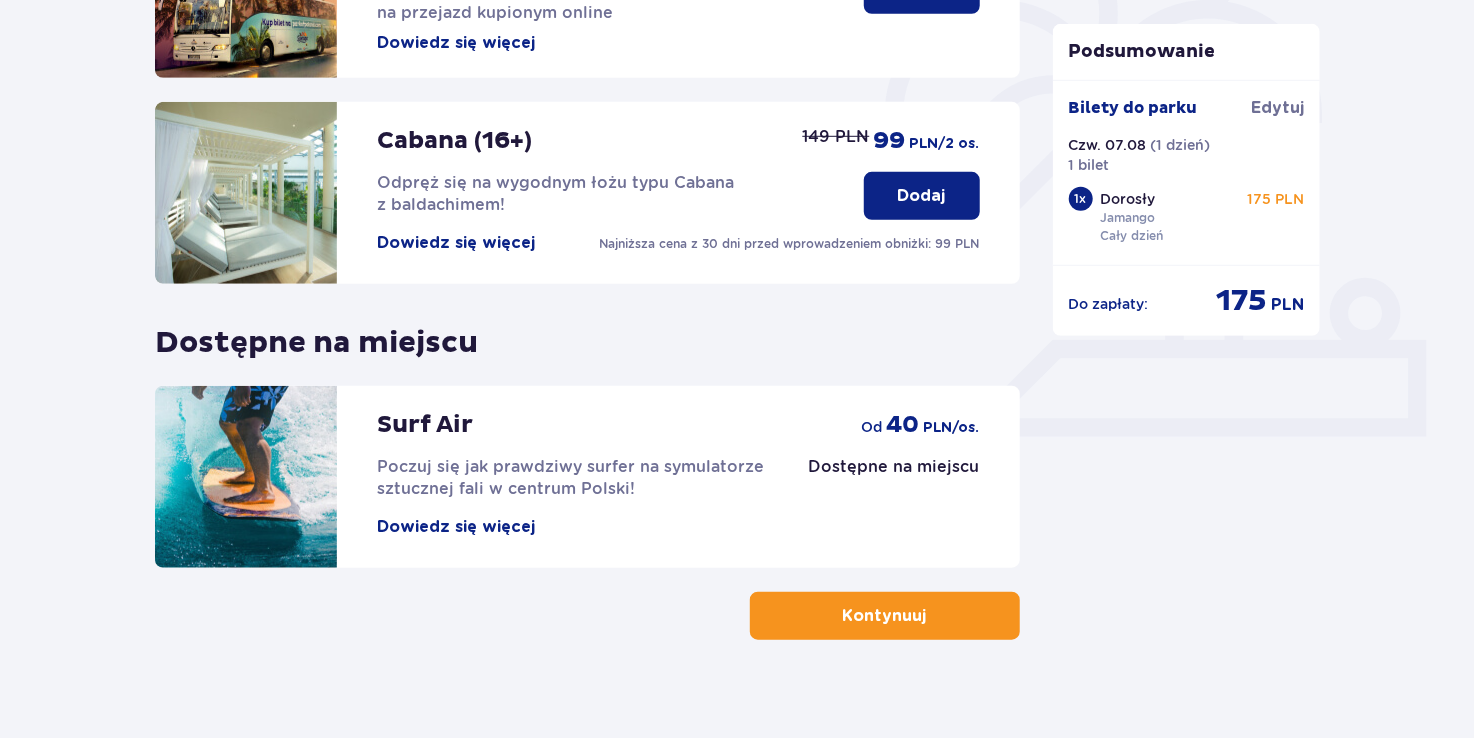 scroll, scrollTop: 600, scrollLeft: 0, axis: vertical 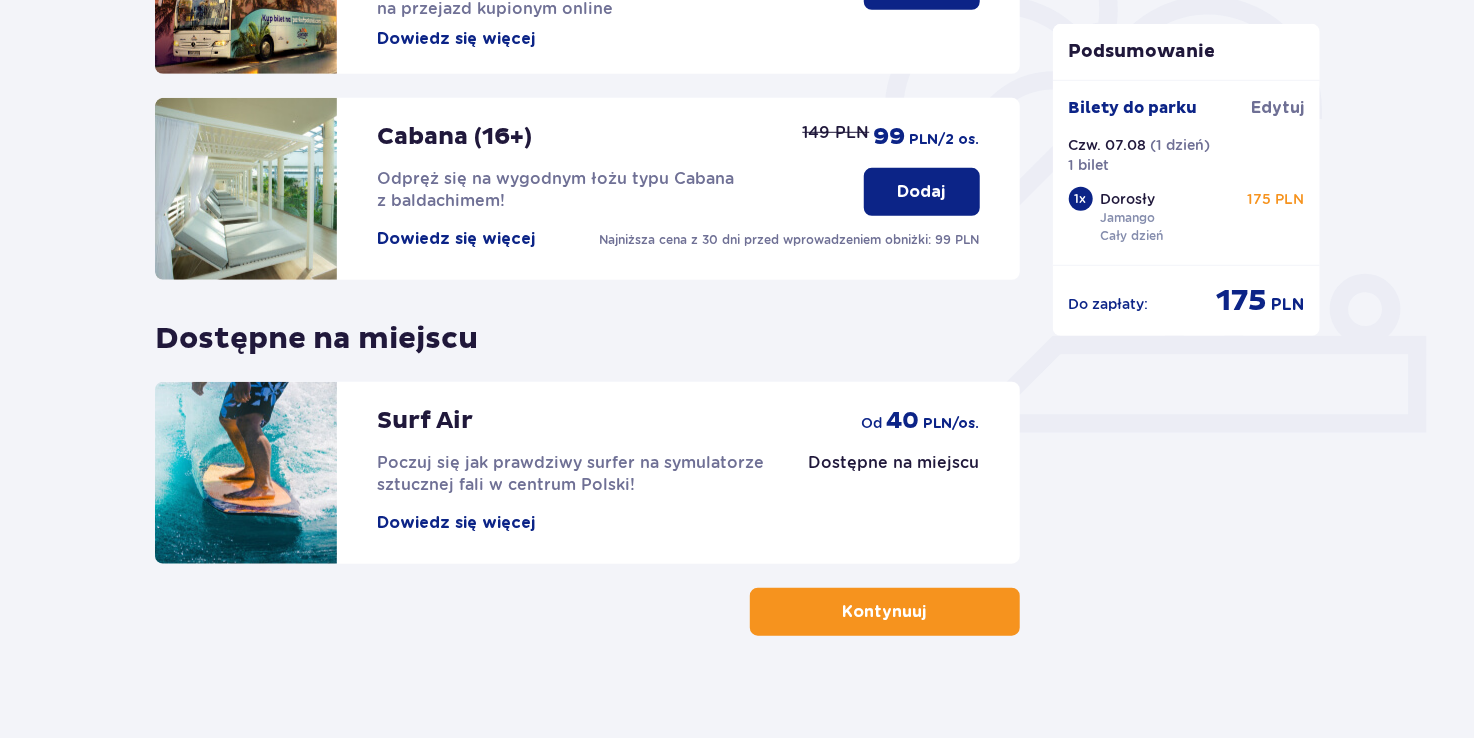 click on "Kontynuuj" at bounding box center (885, 612) 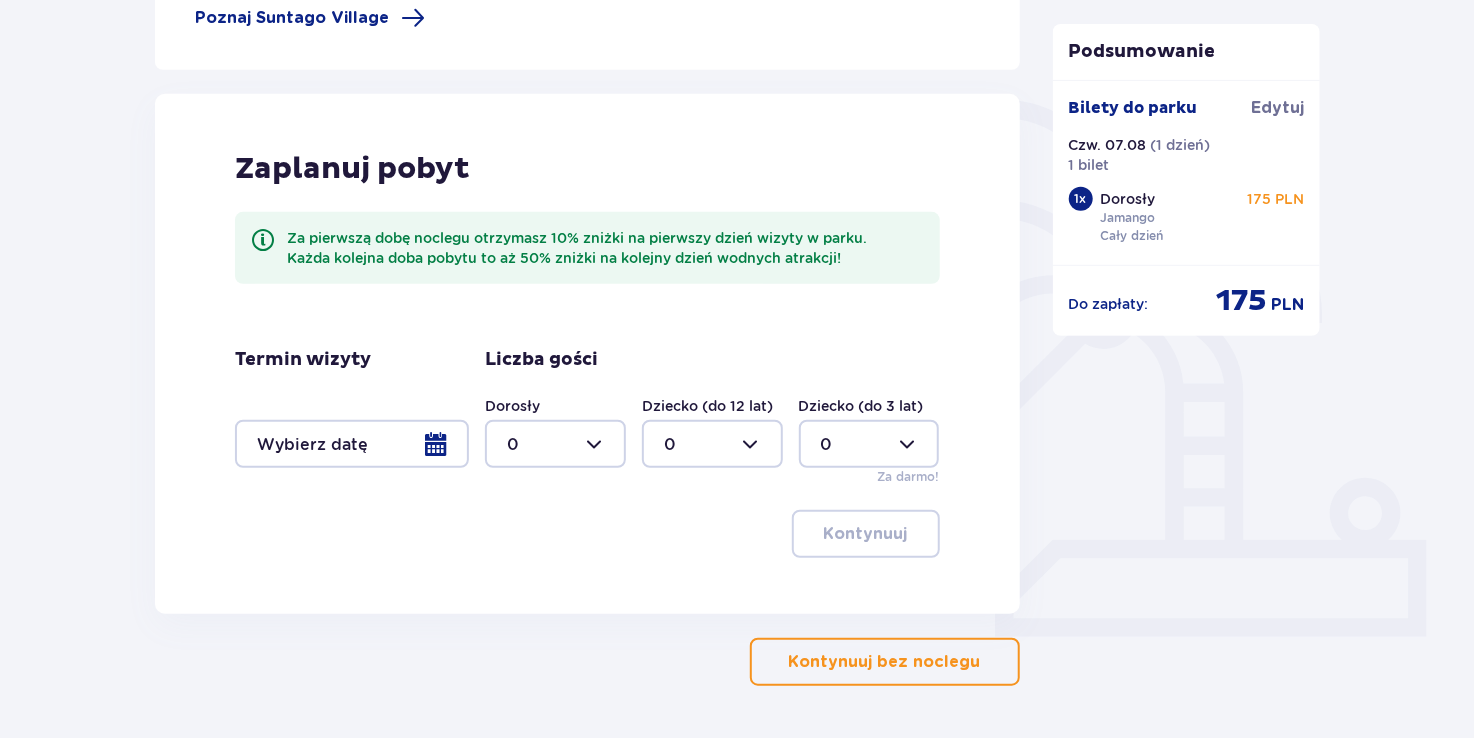 scroll, scrollTop: 400, scrollLeft: 0, axis: vertical 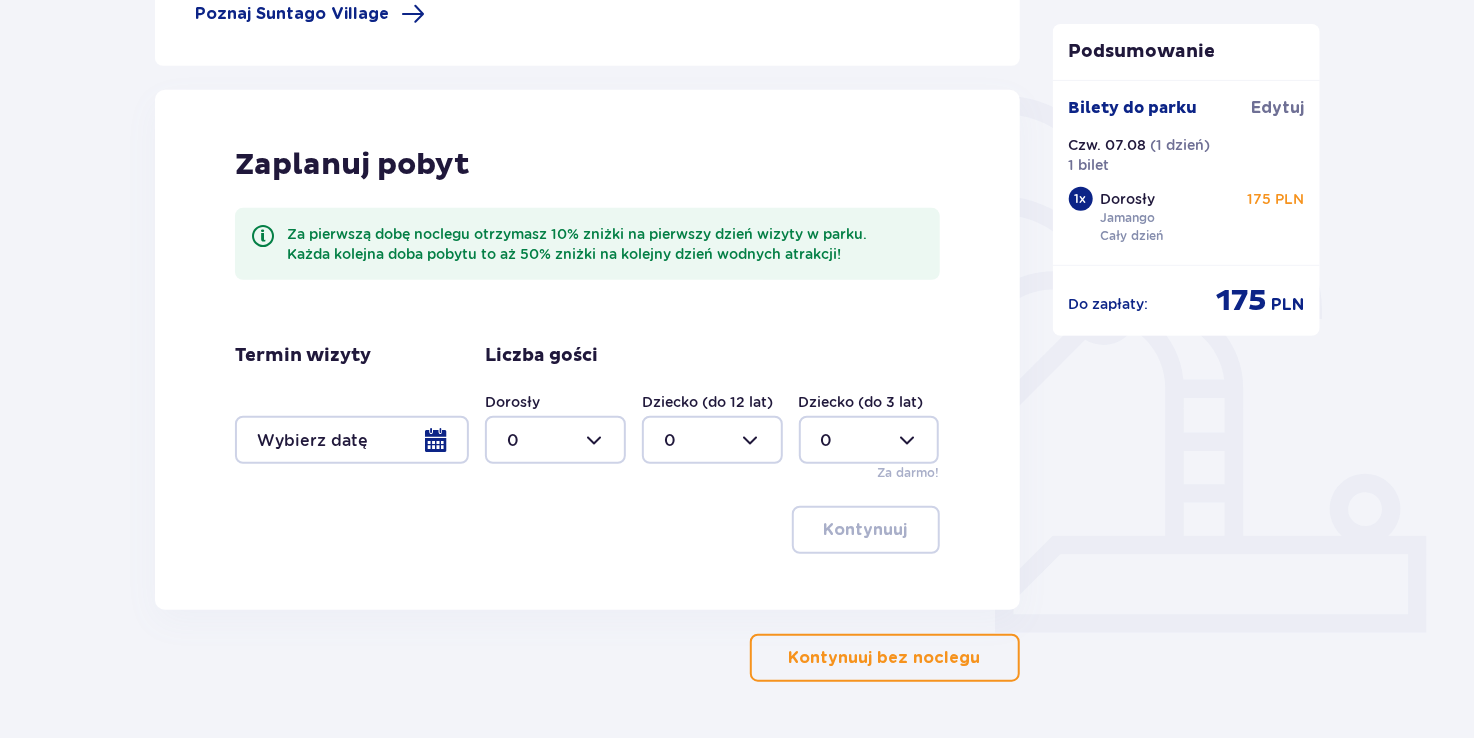 click on "Kontynuuj bez noclegu" at bounding box center [885, 658] 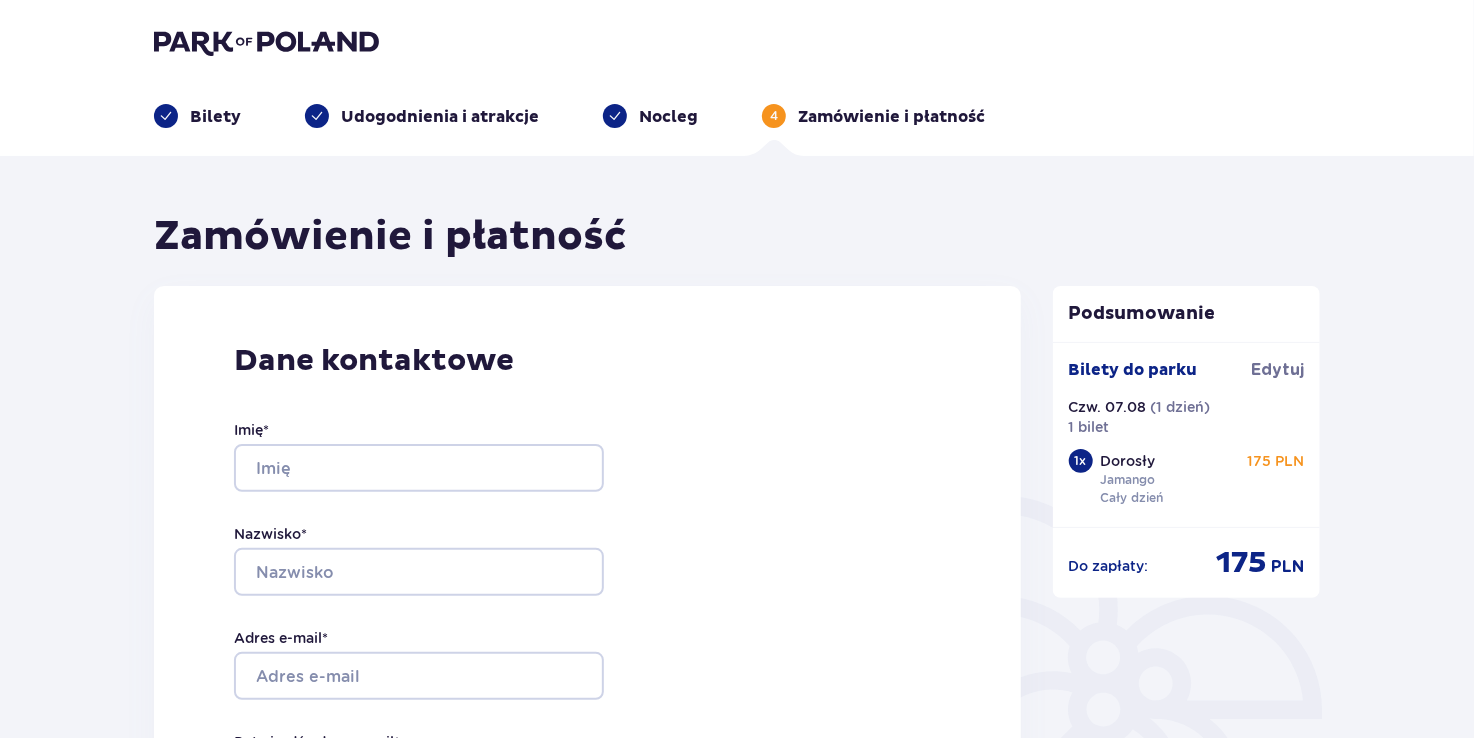 scroll, scrollTop: 0, scrollLeft: 0, axis: both 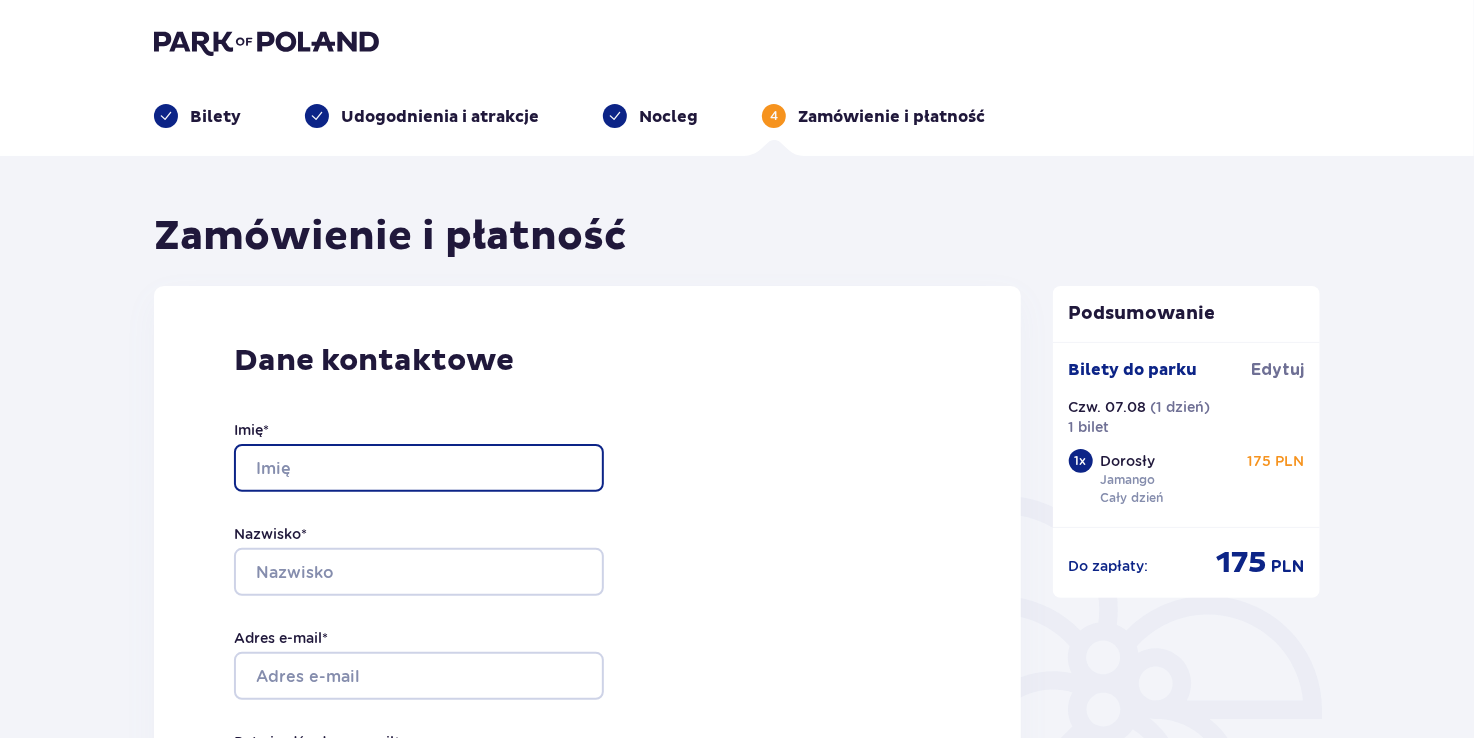 click on "Imię *" at bounding box center [419, 468] 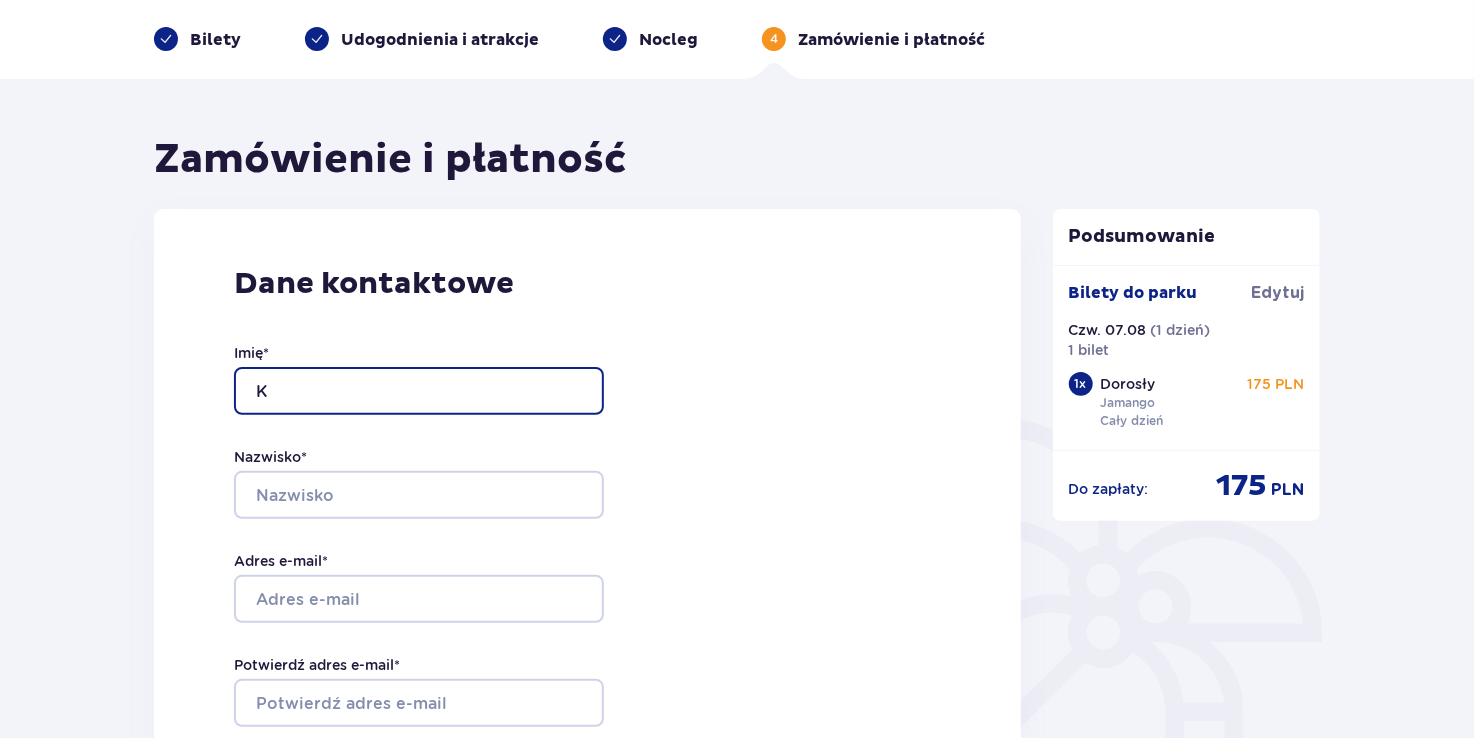 scroll, scrollTop: 200, scrollLeft: 0, axis: vertical 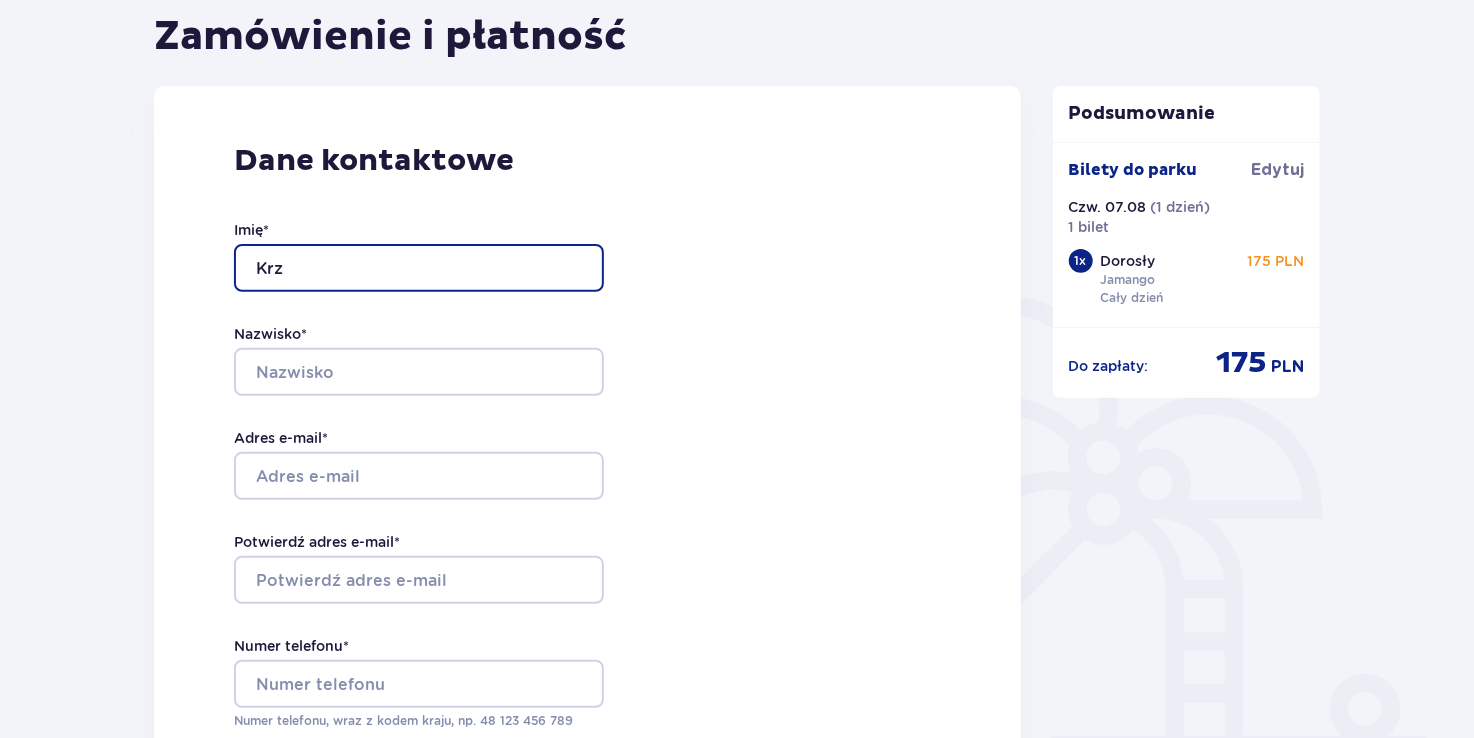 type on "Krzysztof" 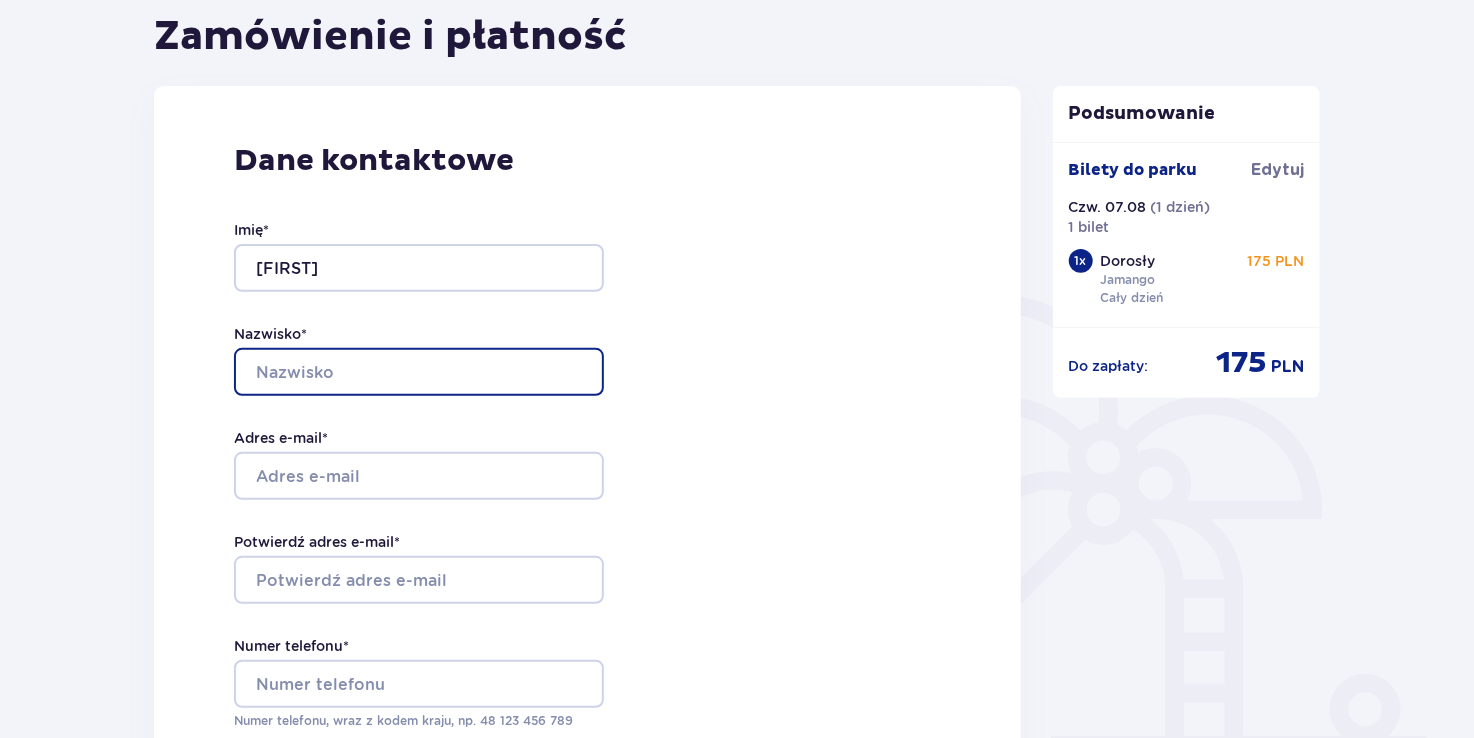 click on "Nazwisko *" at bounding box center (419, 372) 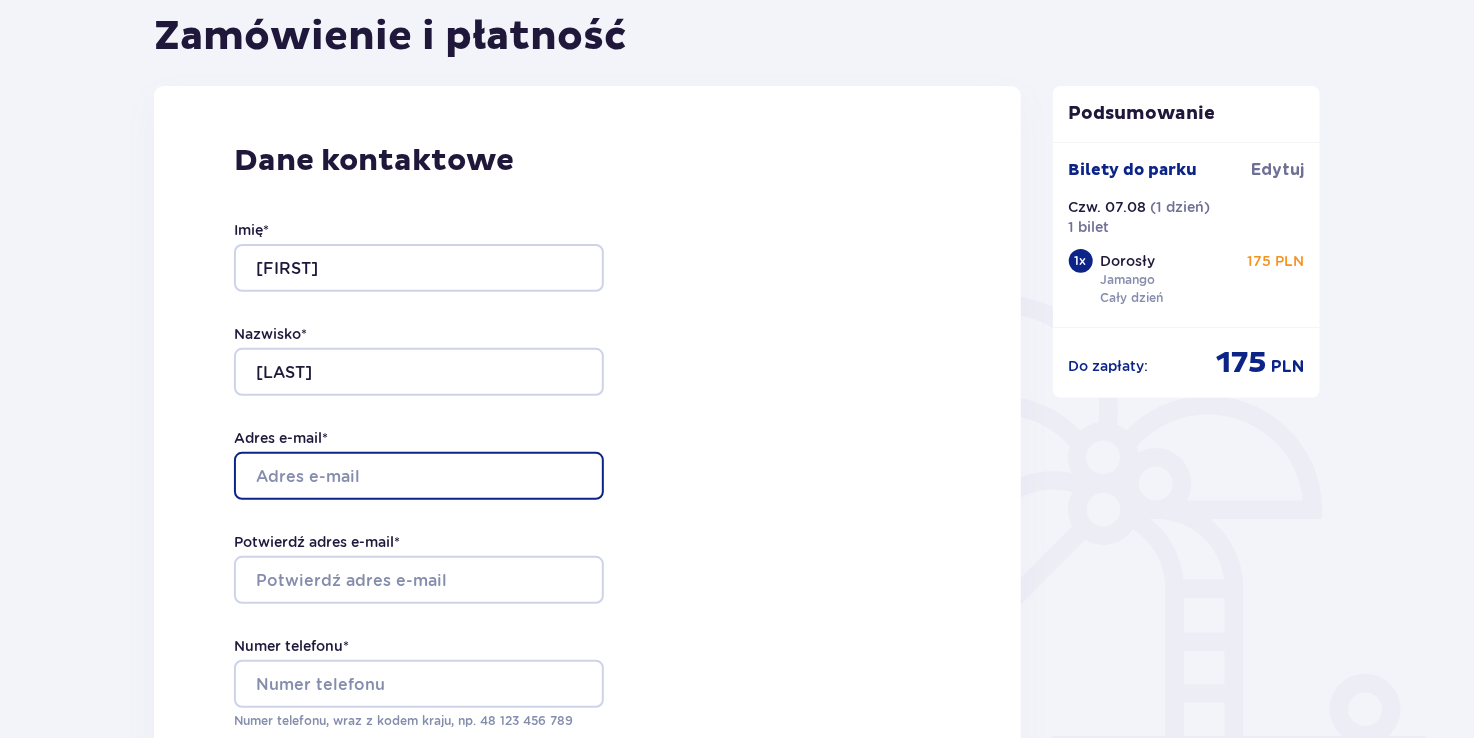 click on "Adres e-mail *" at bounding box center [419, 476] 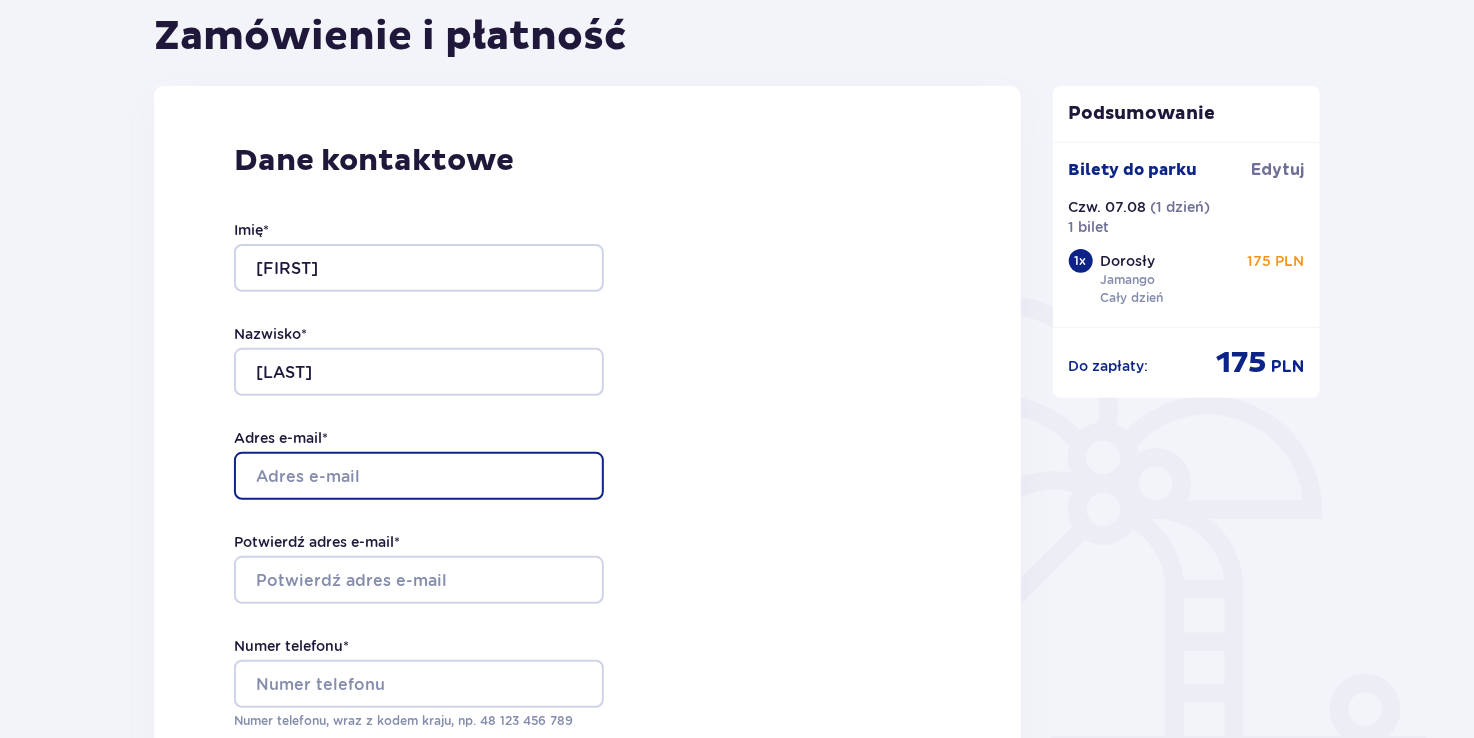 type on "[EMAIL]" 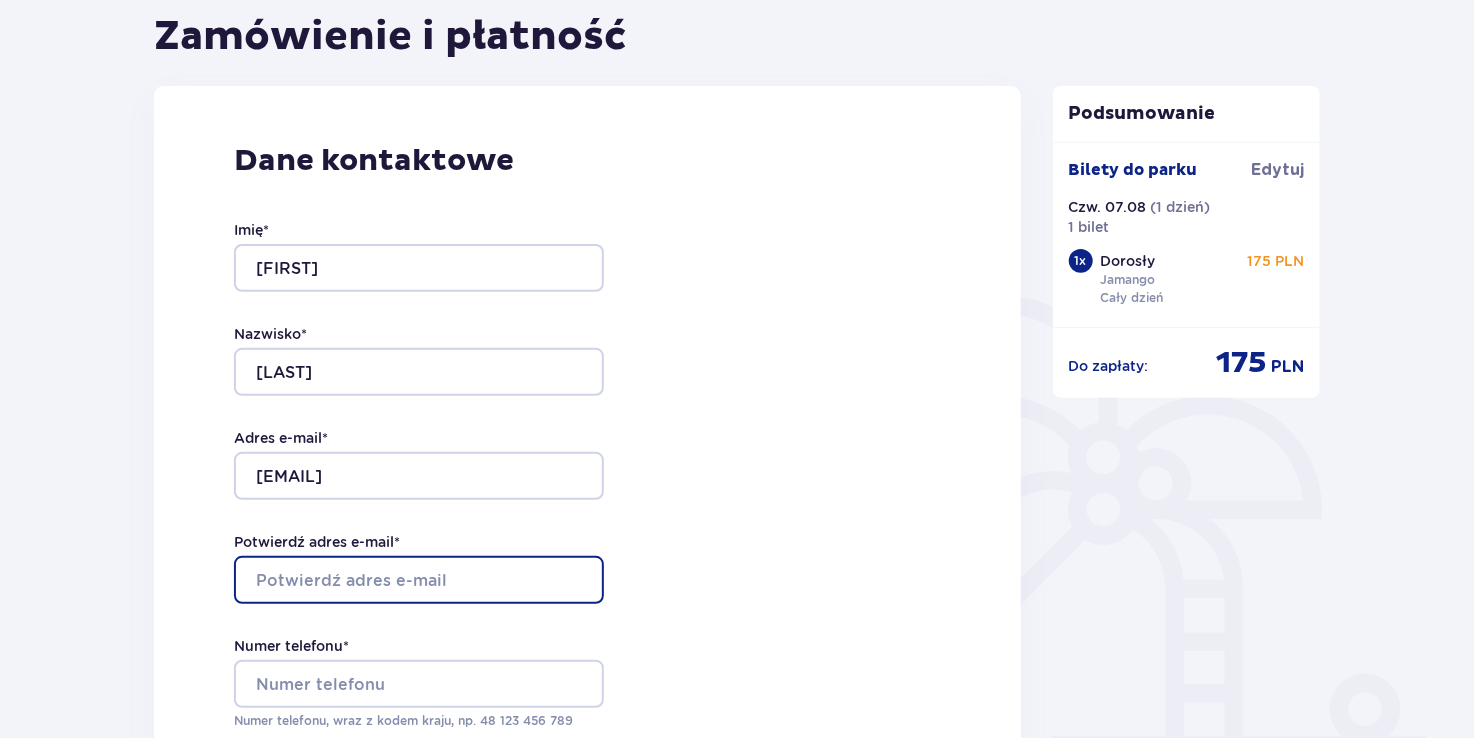 click on "Potwierdź adres e-mail *" at bounding box center (419, 580) 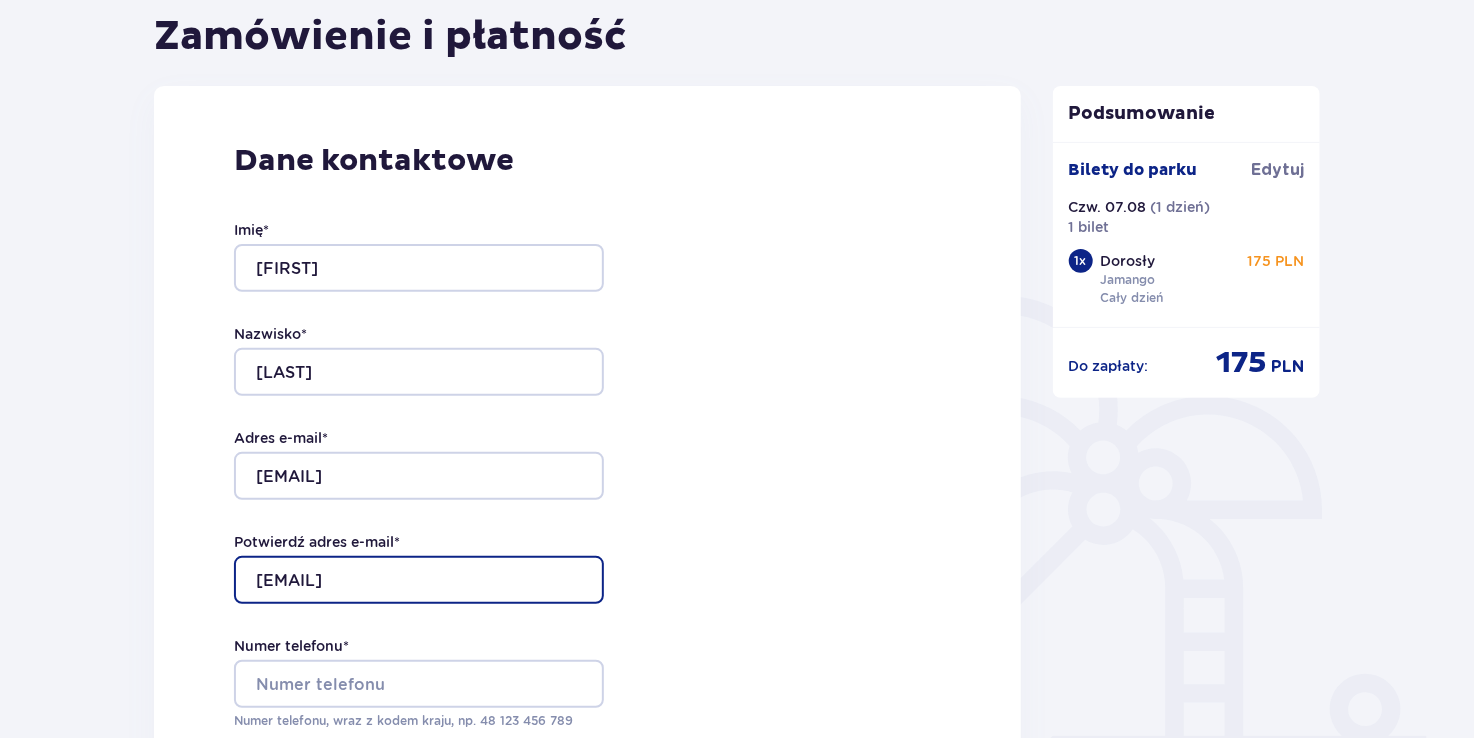 scroll, scrollTop: 400, scrollLeft: 0, axis: vertical 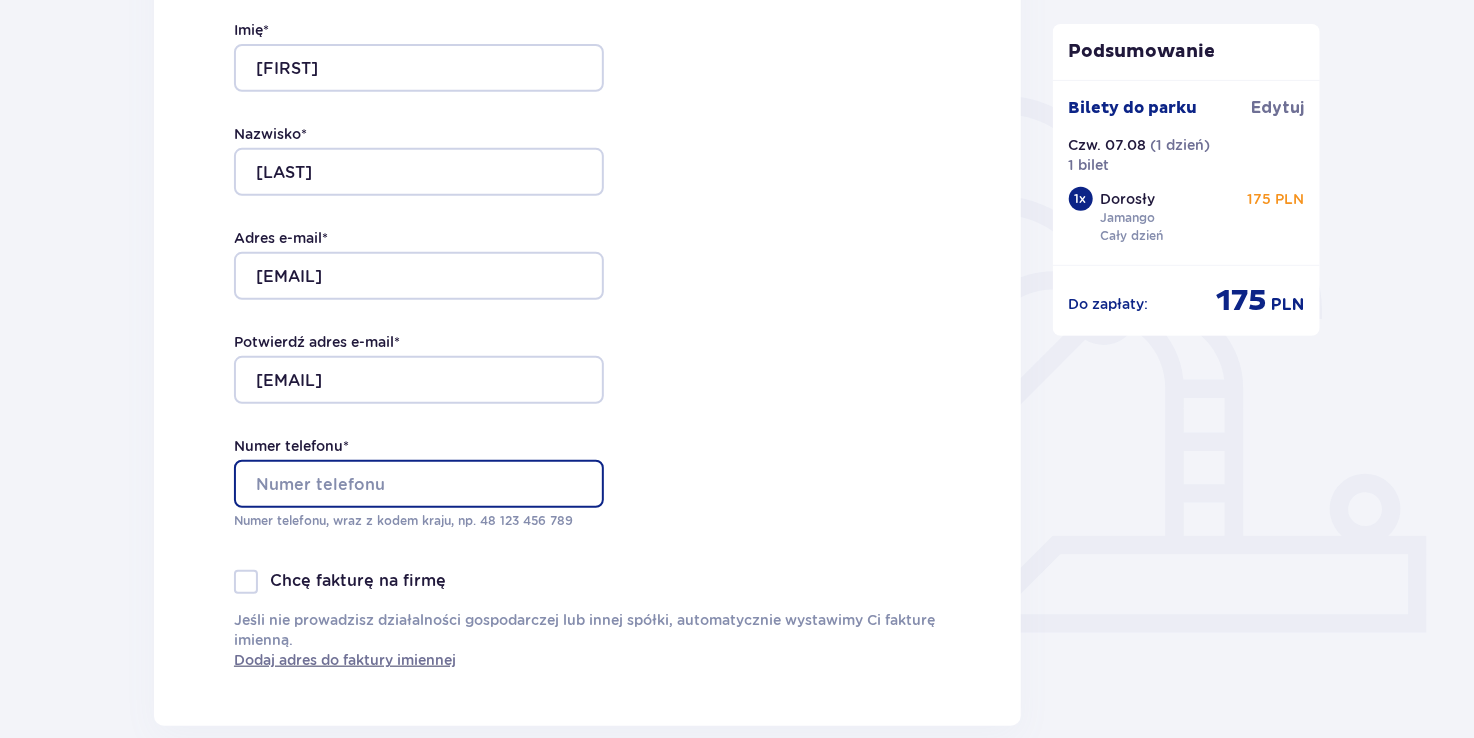 click on "Numer telefonu *" at bounding box center [419, 484] 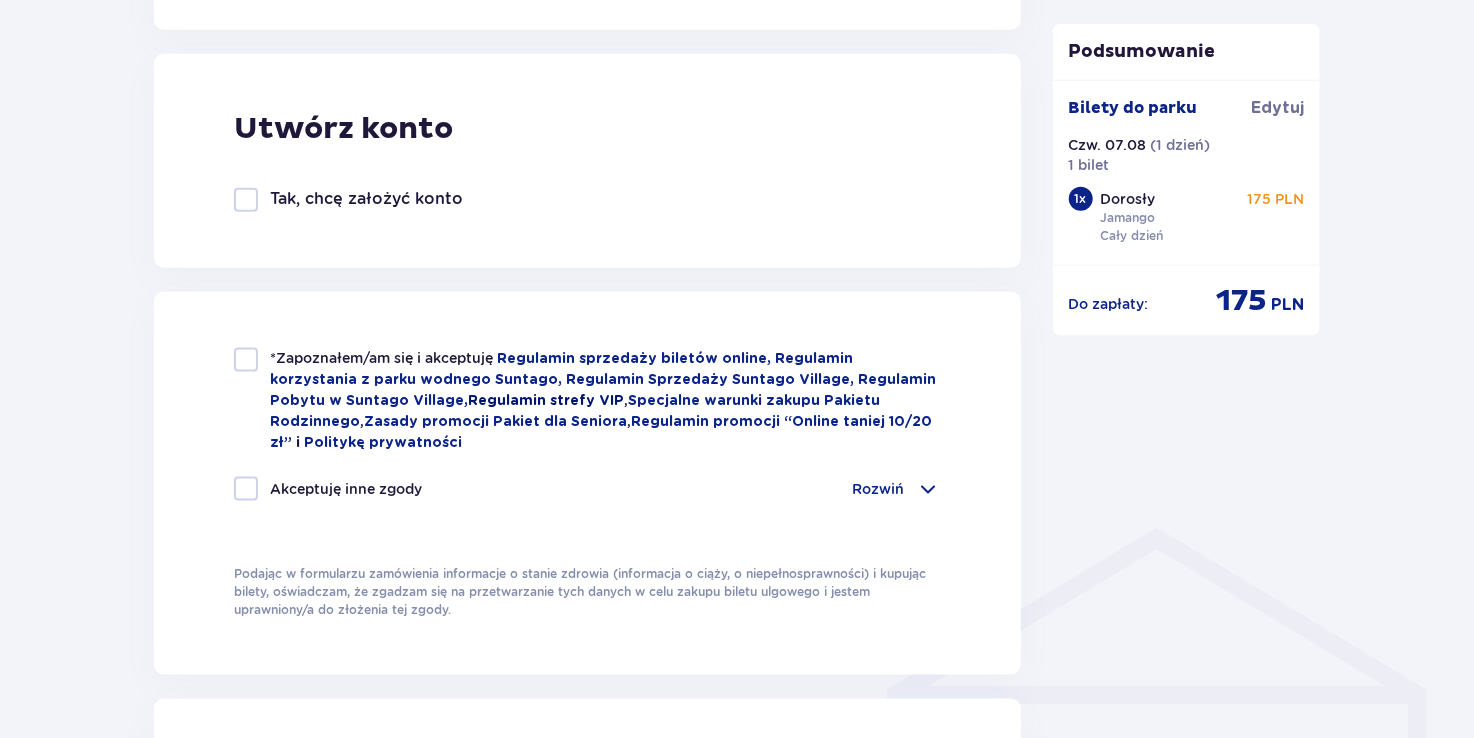 scroll, scrollTop: 1100, scrollLeft: 0, axis: vertical 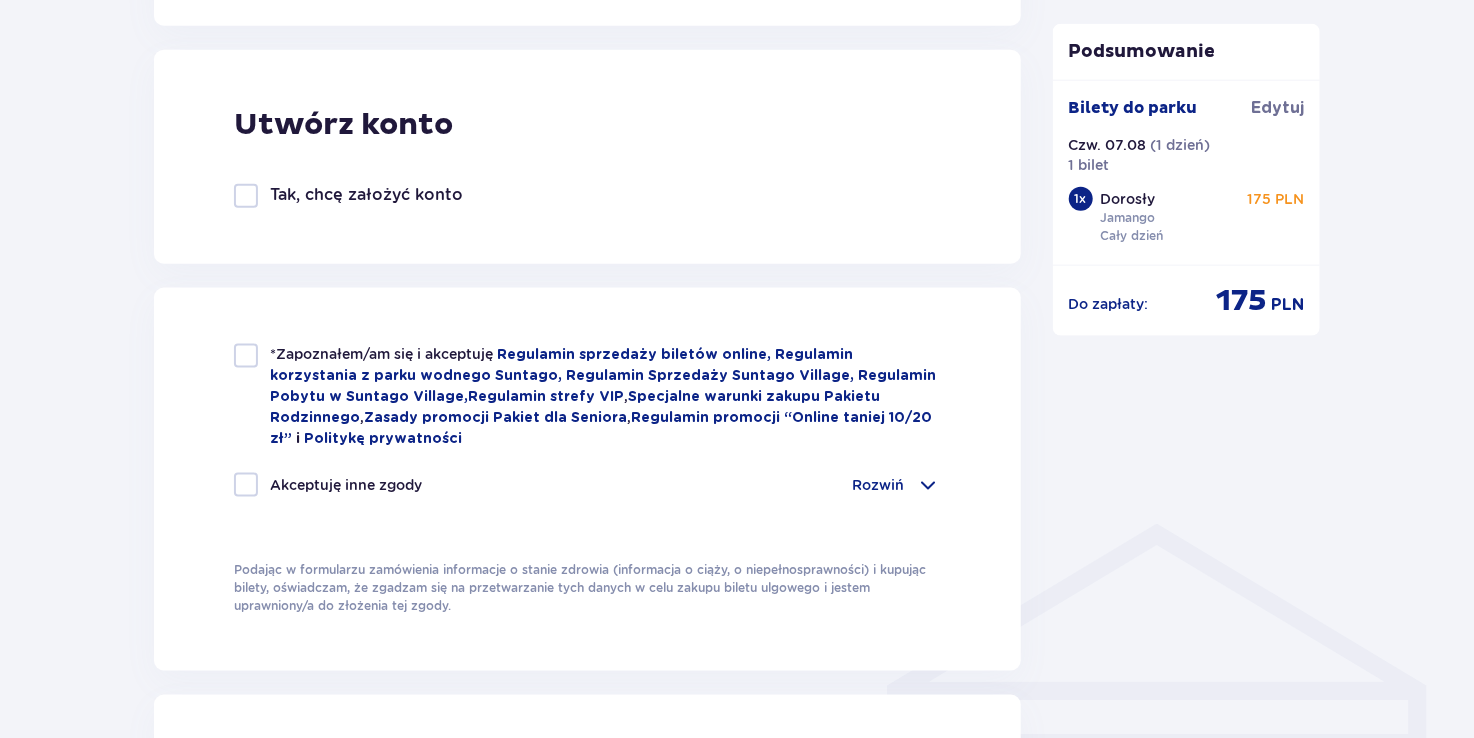 type on "502853331" 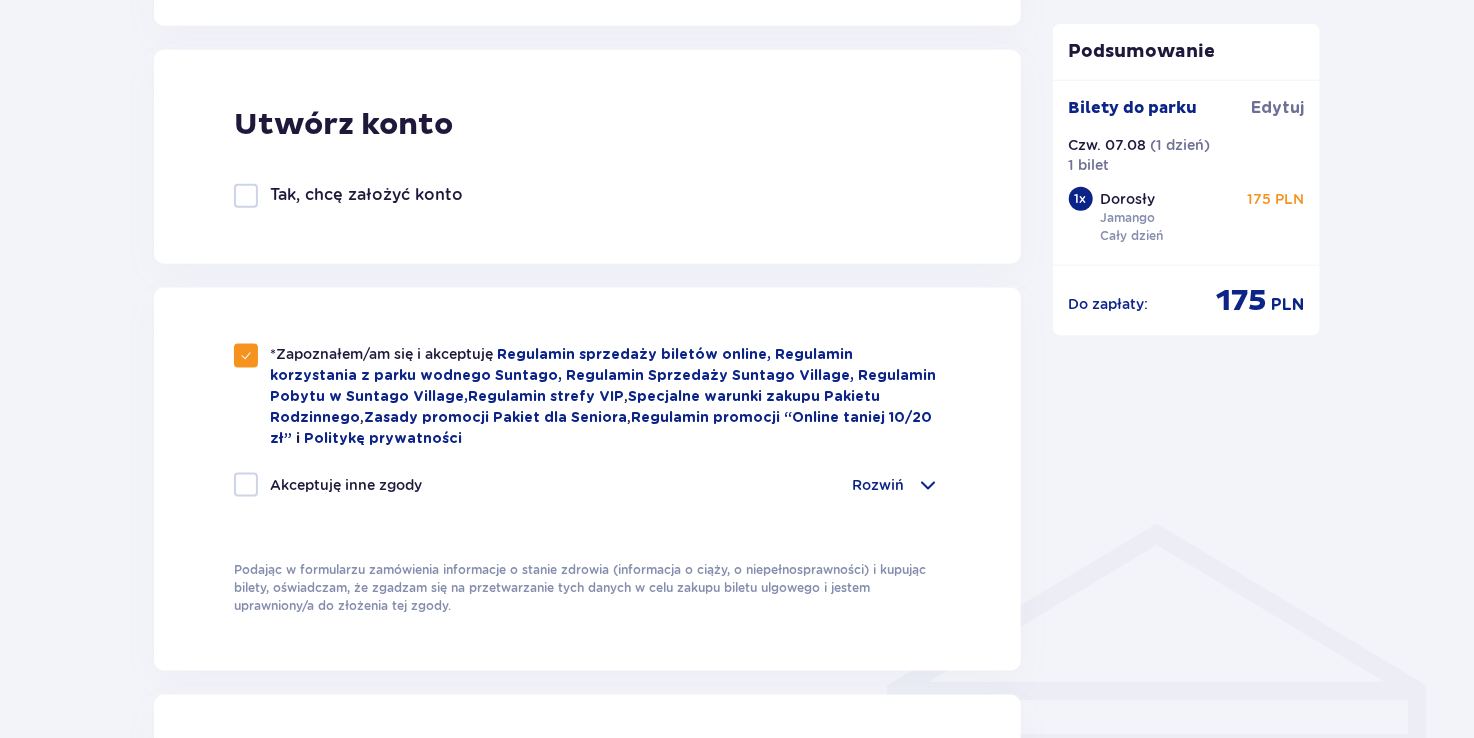 click at bounding box center [246, 485] 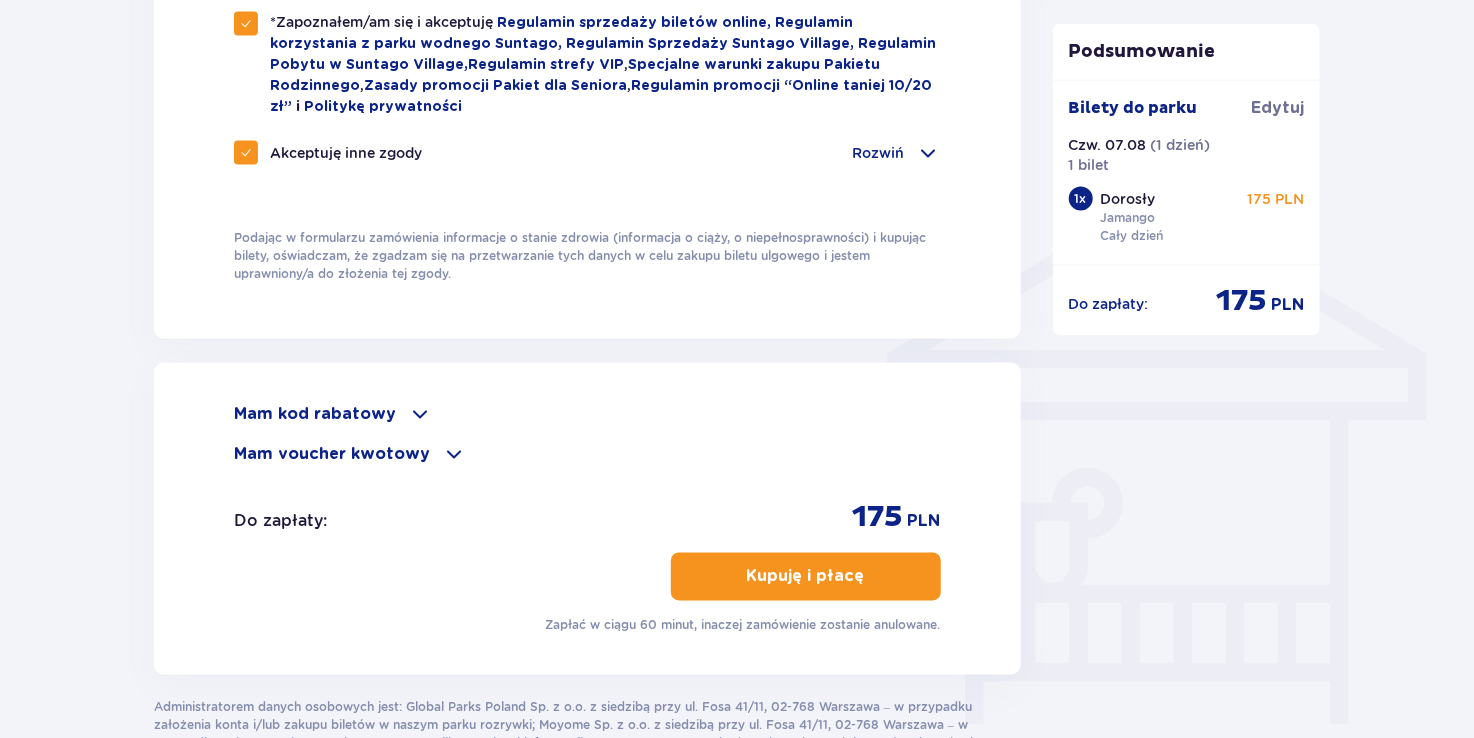 scroll, scrollTop: 1584, scrollLeft: 0, axis: vertical 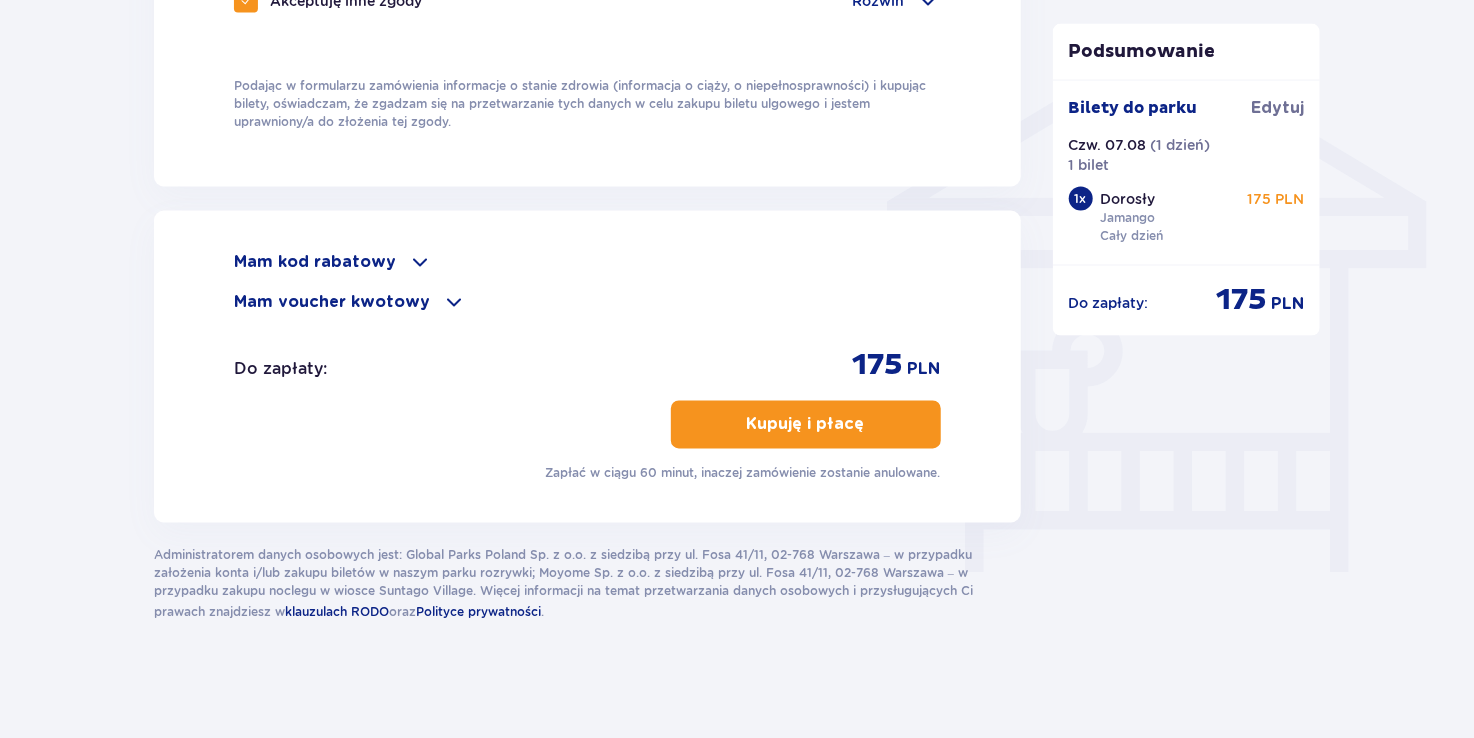 click on "Kupuję i płacę" at bounding box center (806, 425) 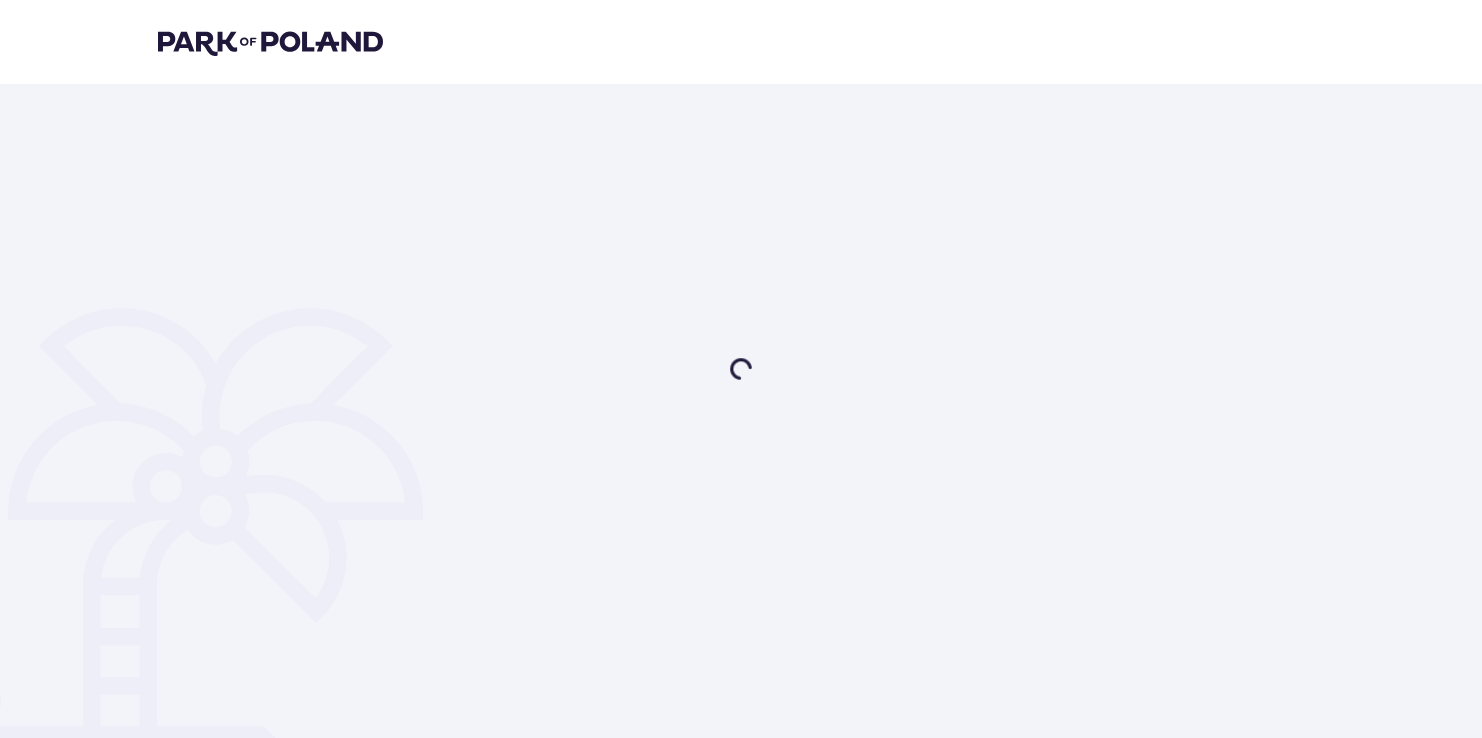 scroll, scrollTop: 0, scrollLeft: 0, axis: both 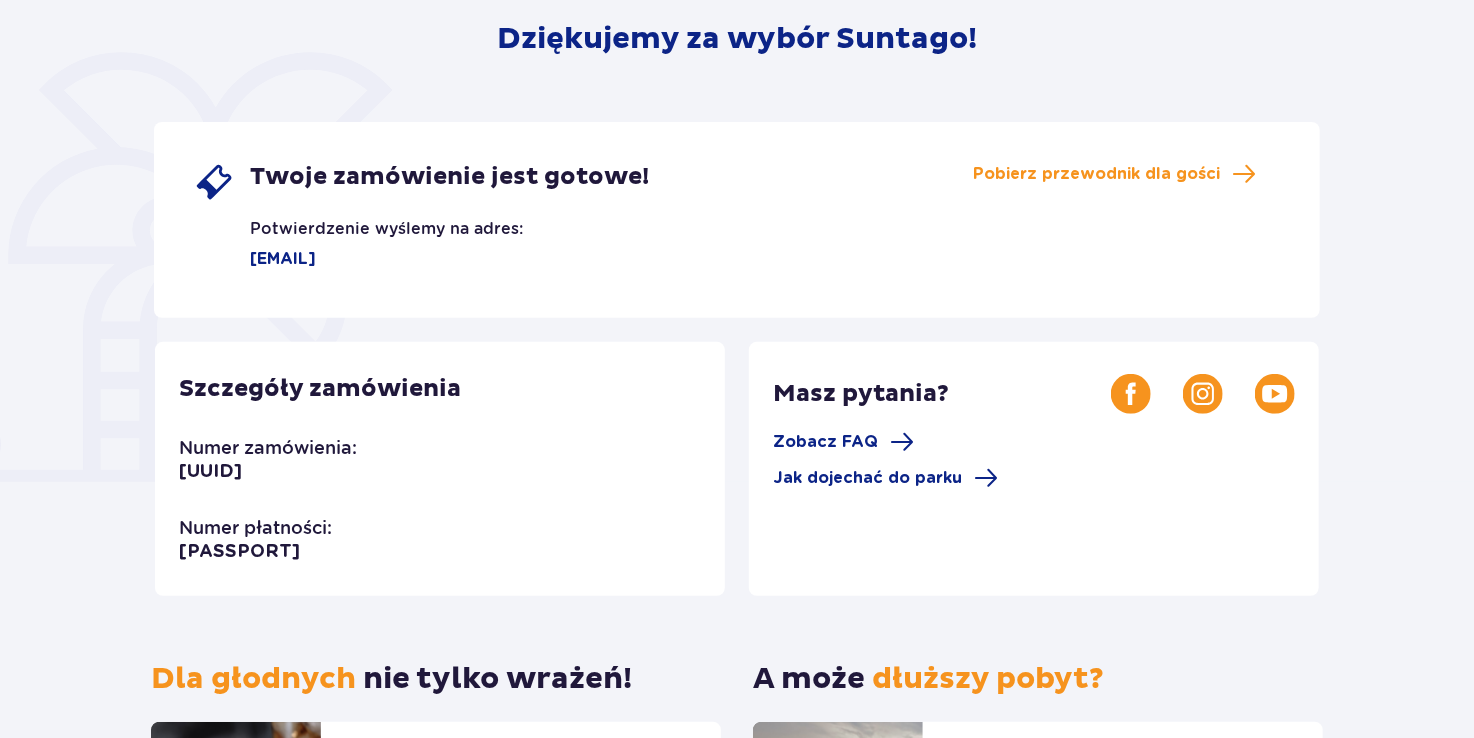 click on "Twoje zamówienie jest gotowe!   Potwierdzenie wyślemy na adres: [EMAIL] Pobierz przewodnik dla gości" at bounding box center (737, 220) 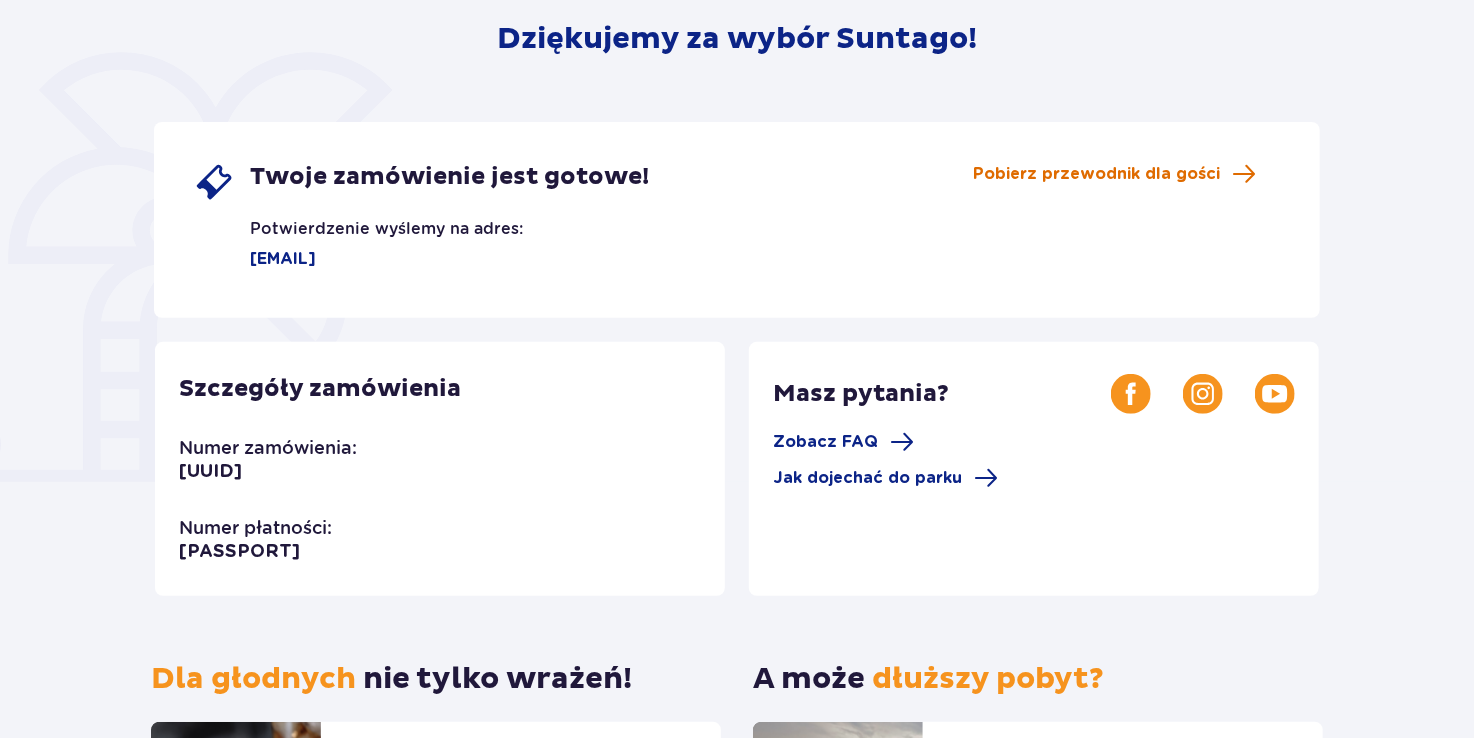 click on "Pobierz przewodnik dla gości" at bounding box center (1096, 174) 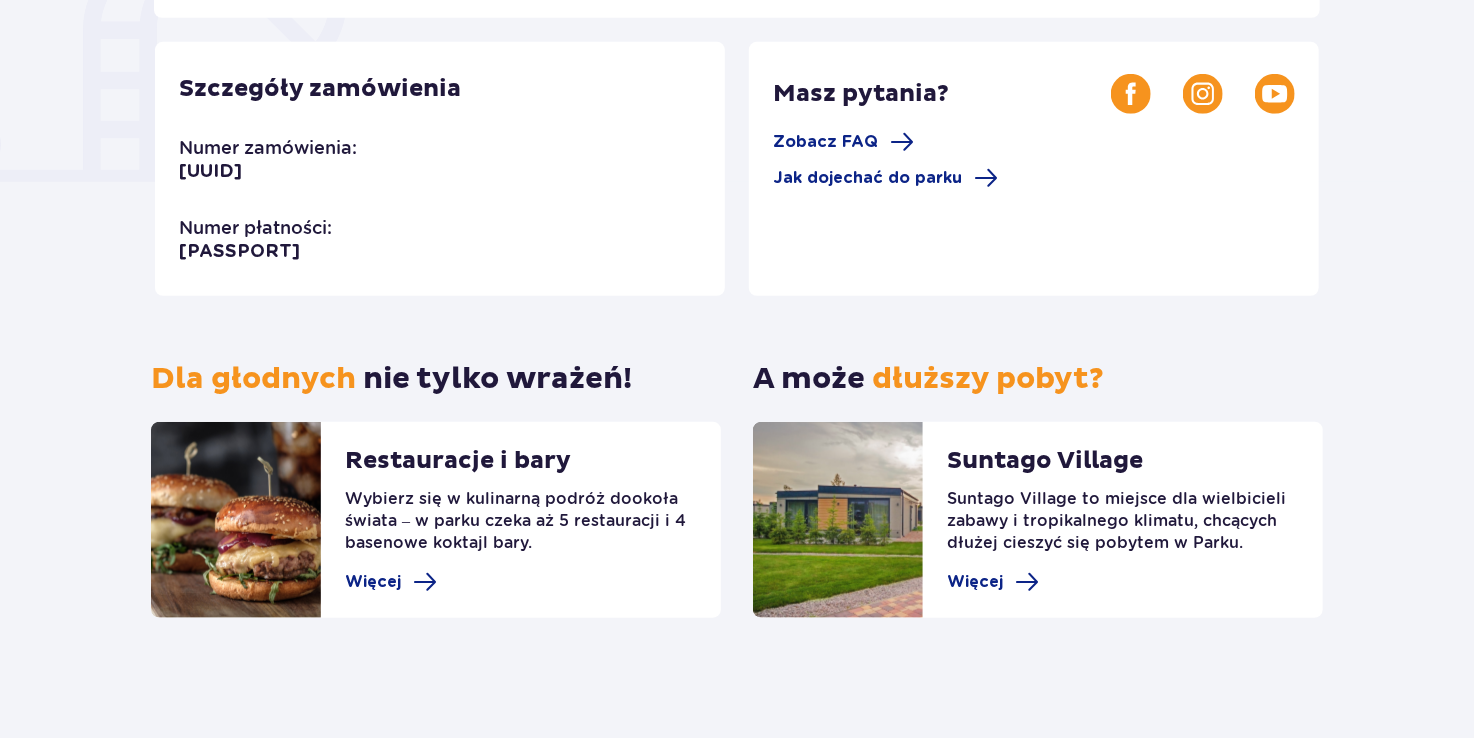 scroll, scrollTop: 56, scrollLeft: 0, axis: vertical 